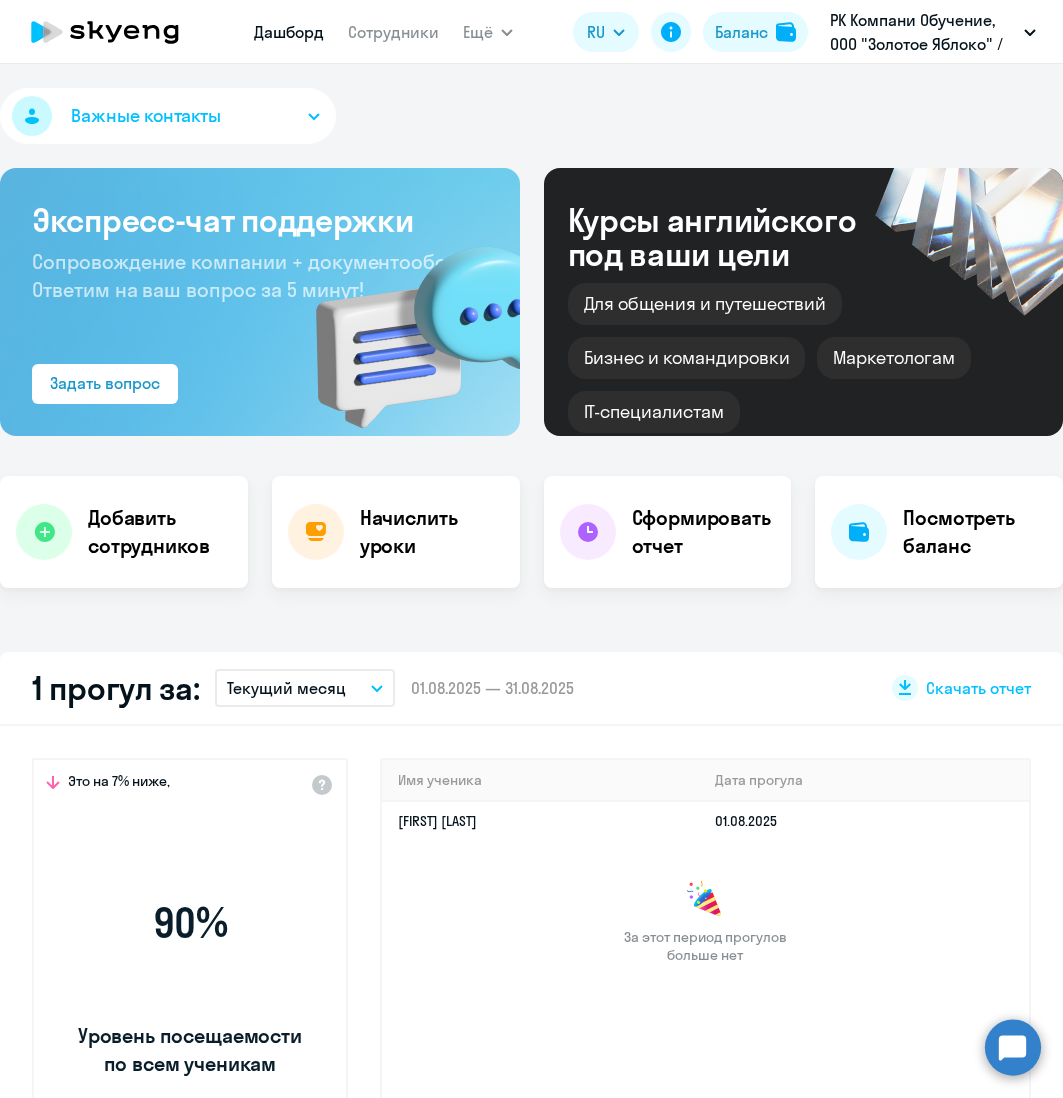 select on "30" 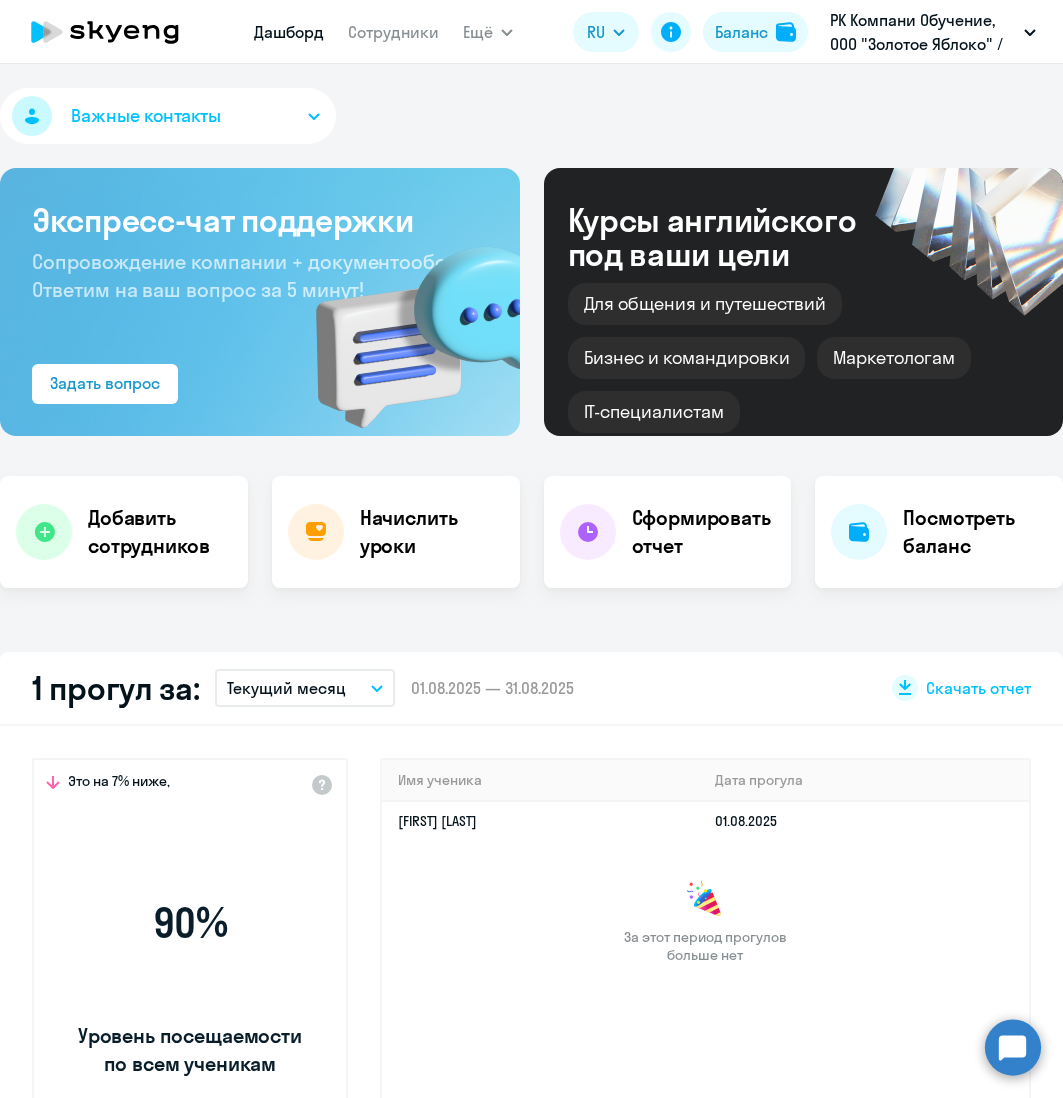 scroll, scrollTop: 0, scrollLeft: 0, axis: both 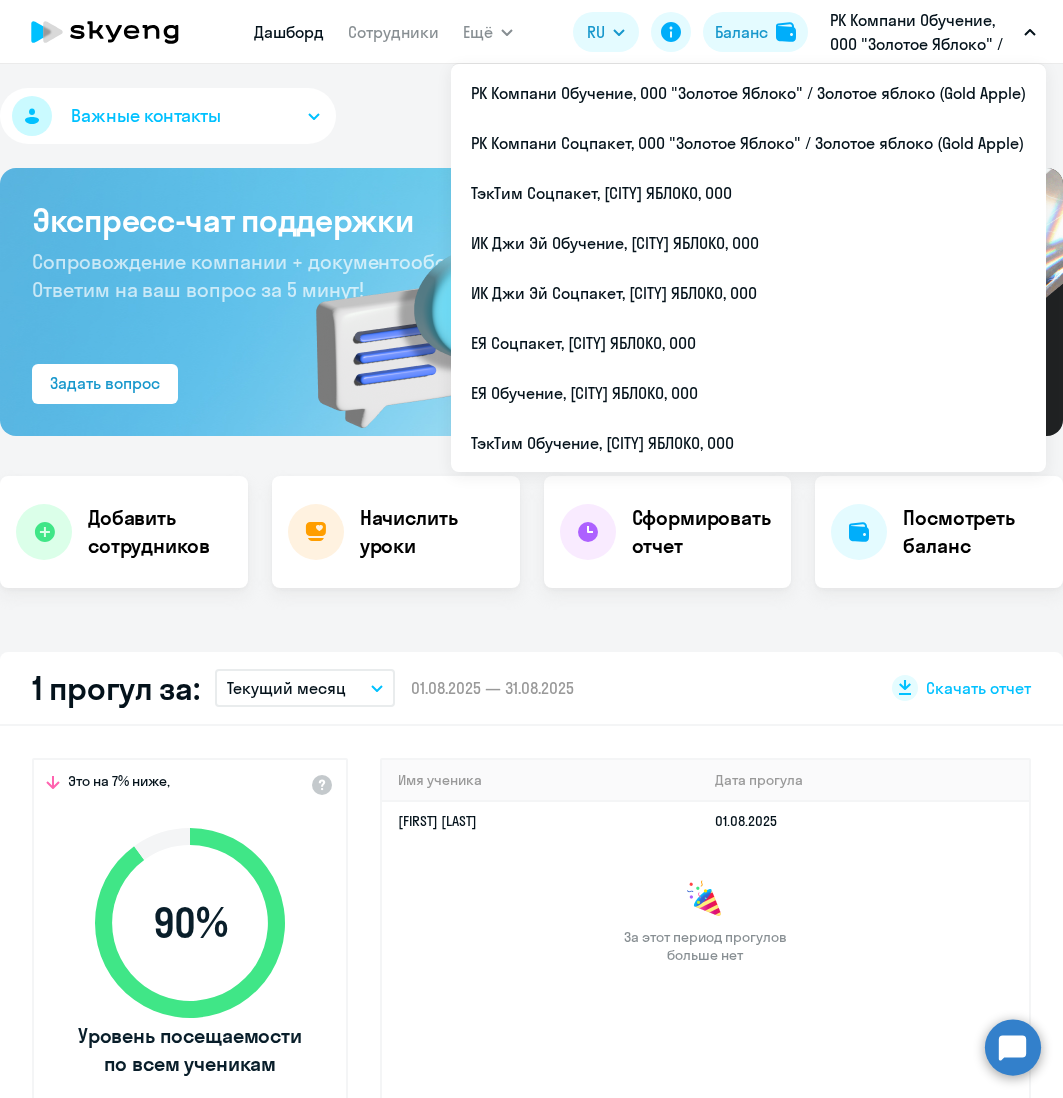 click on "РК Компани Обучение, ООО "Золотое Яблоко" / Золотое яблоко (Gold Apple)" at bounding box center [923, 32] 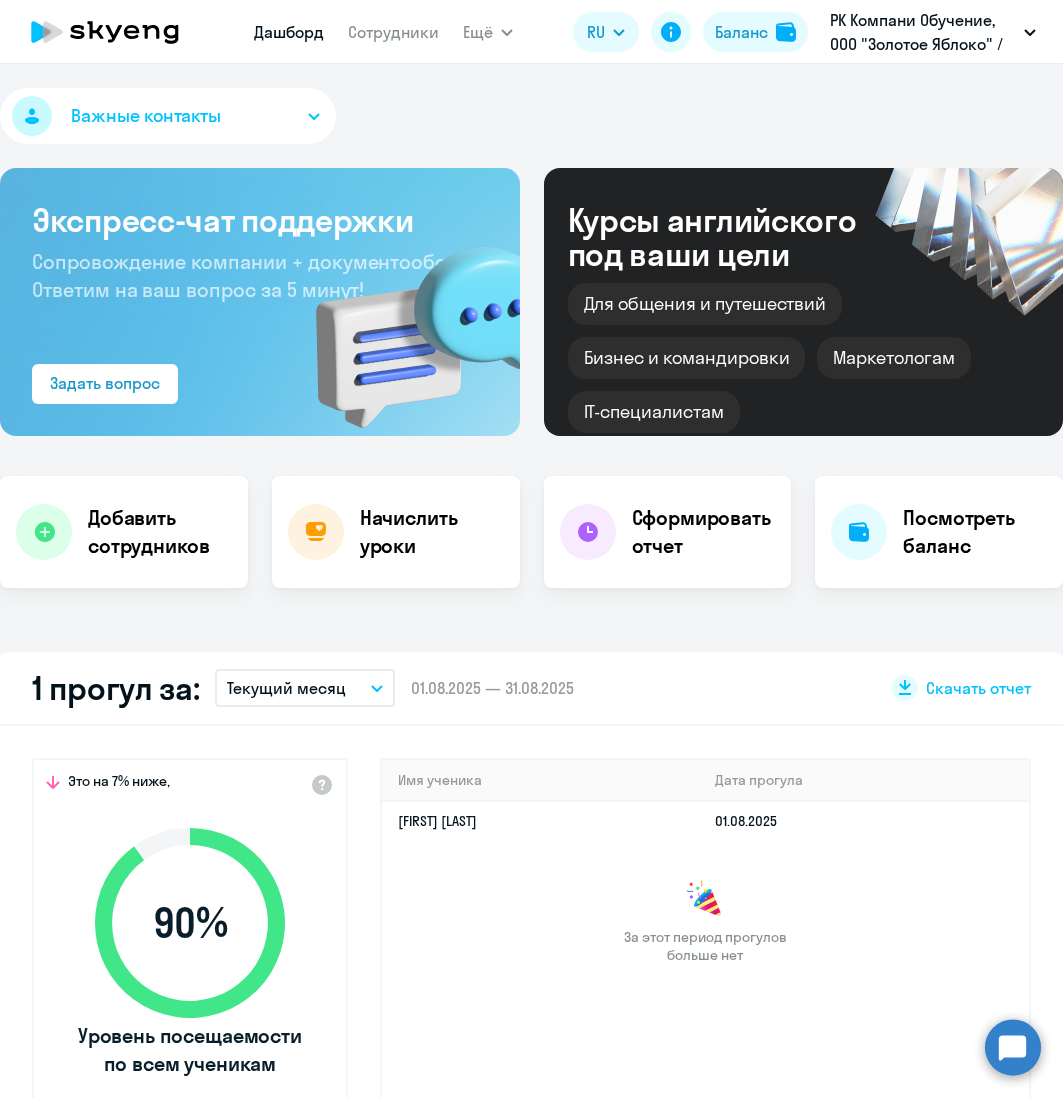 click on "РК Компани Обучение, ООО "Золотое Яблоко" / Золотое яблоко (Gold Apple)" at bounding box center [923, 32] 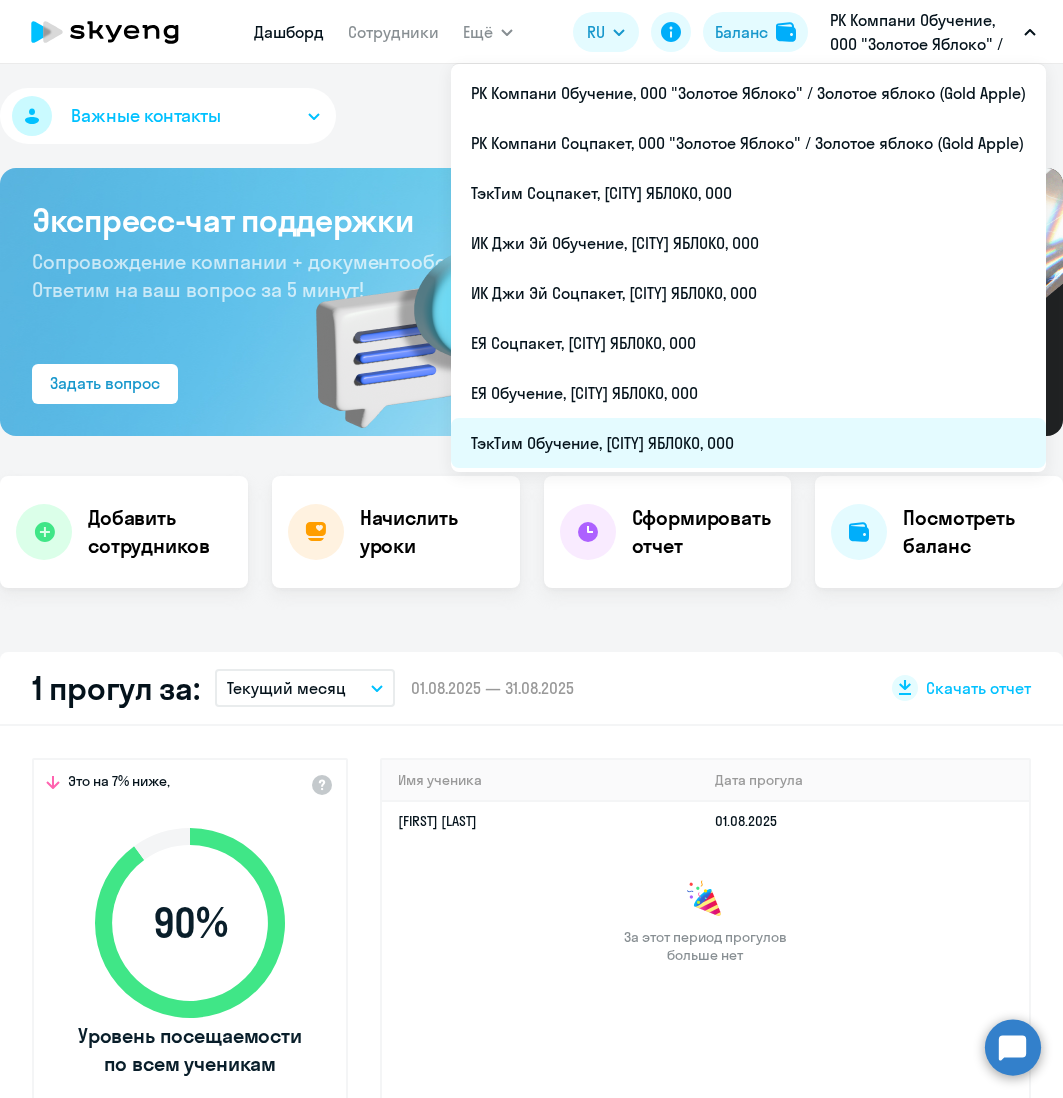 click on "ТэкТим Обучение, [CITY] ЯБЛОКО, ООО" at bounding box center [748, 443] 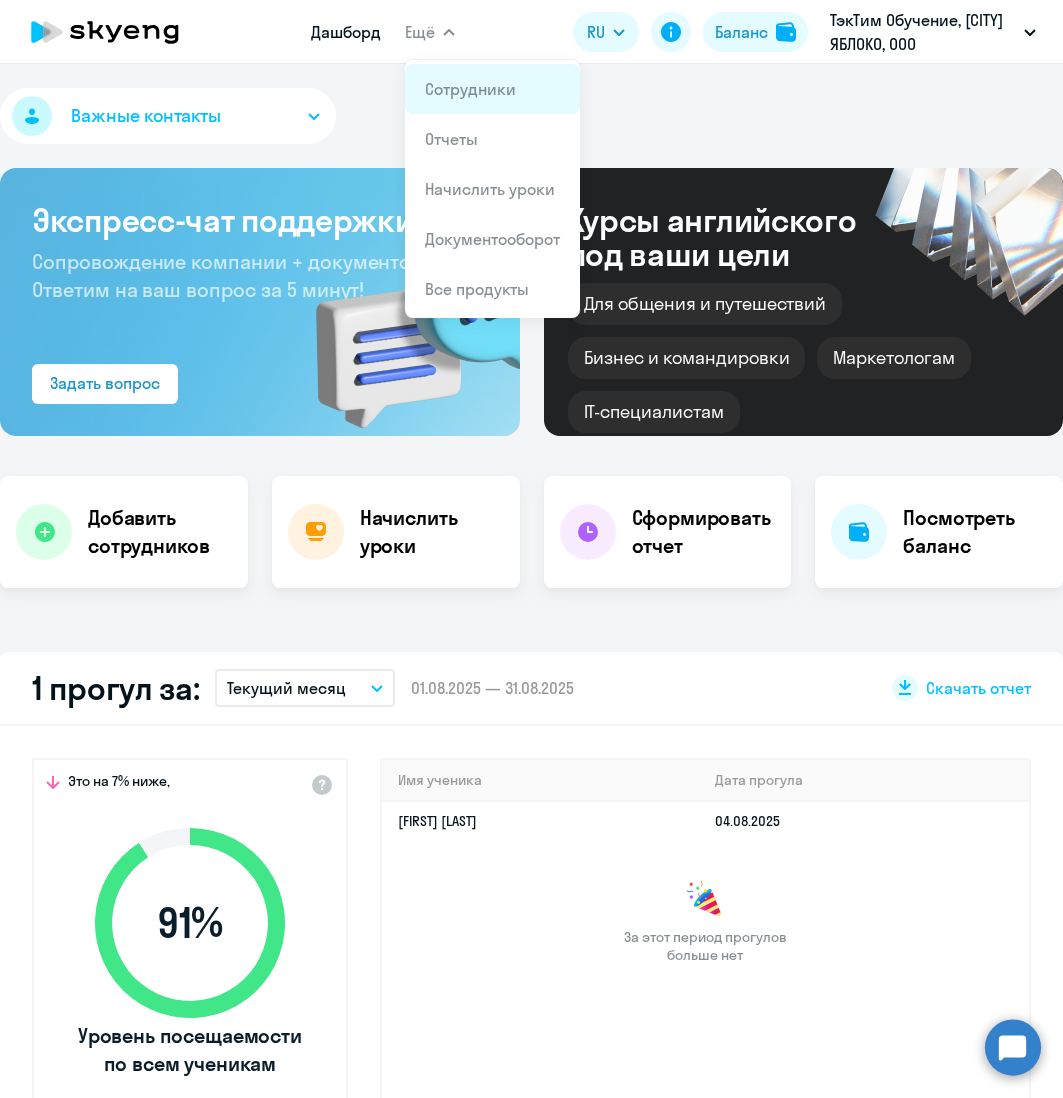 click on "Сотрудники" at bounding box center [470, 89] 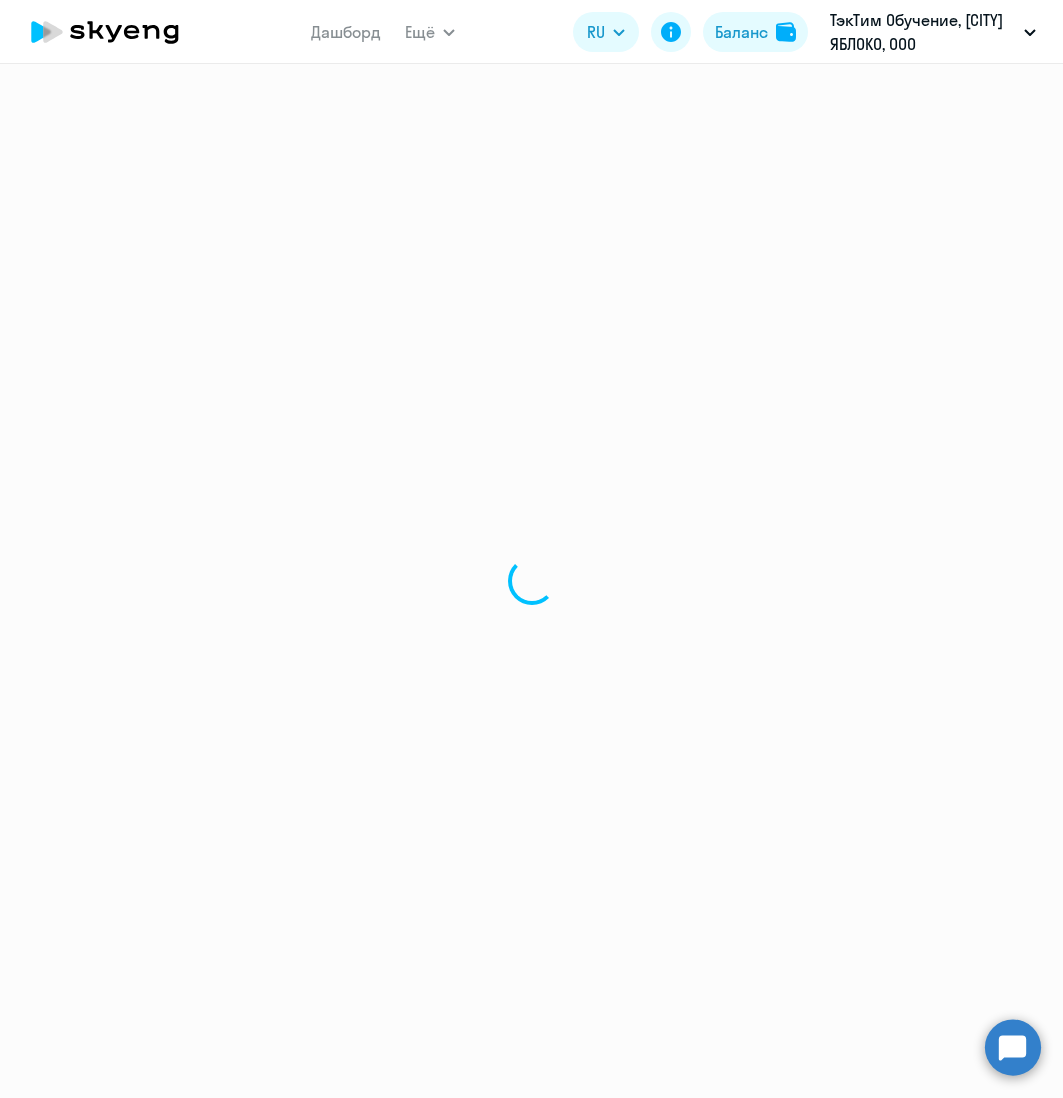select on "30" 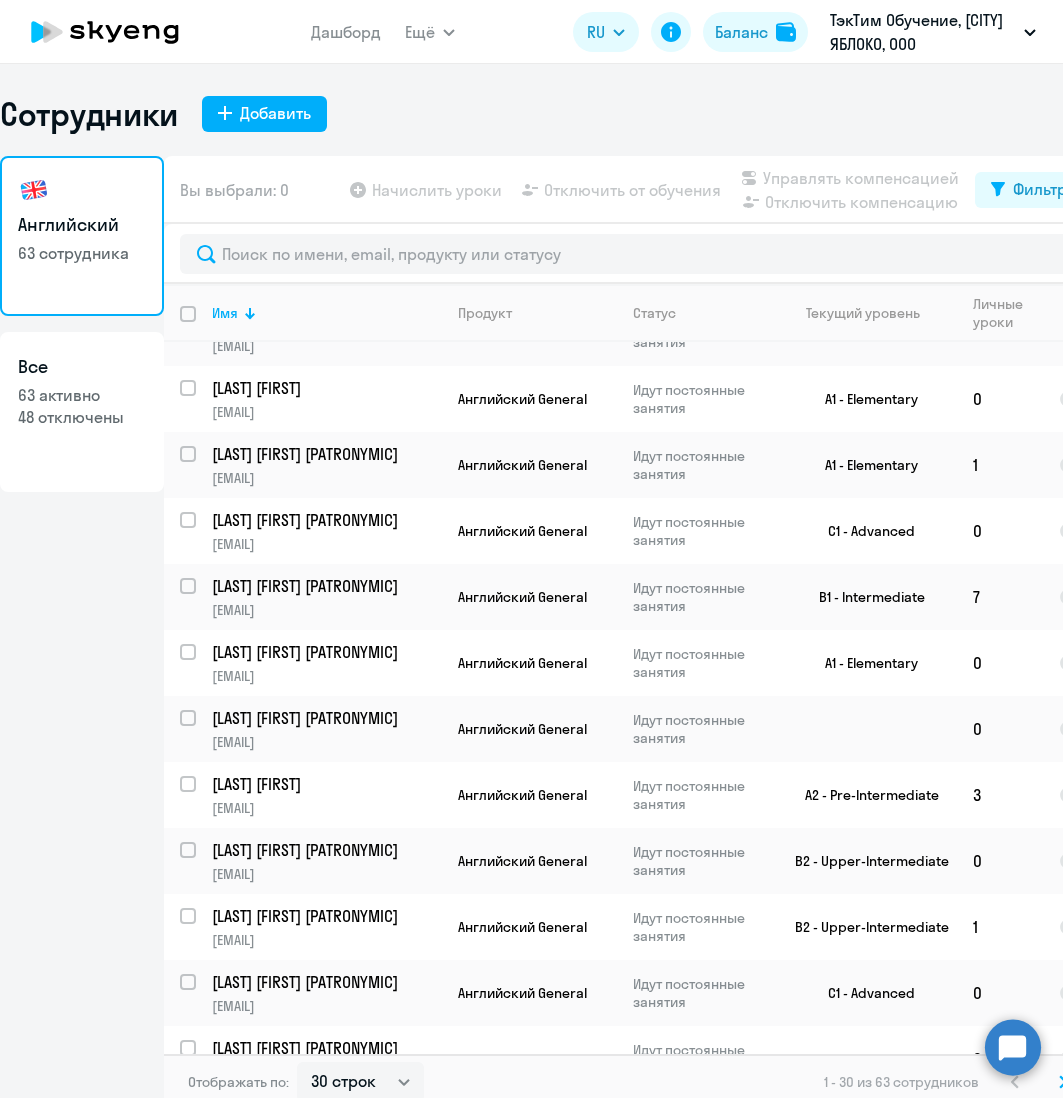 scroll, scrollTop: 1318, scrollLeft: 0, axis: vertical 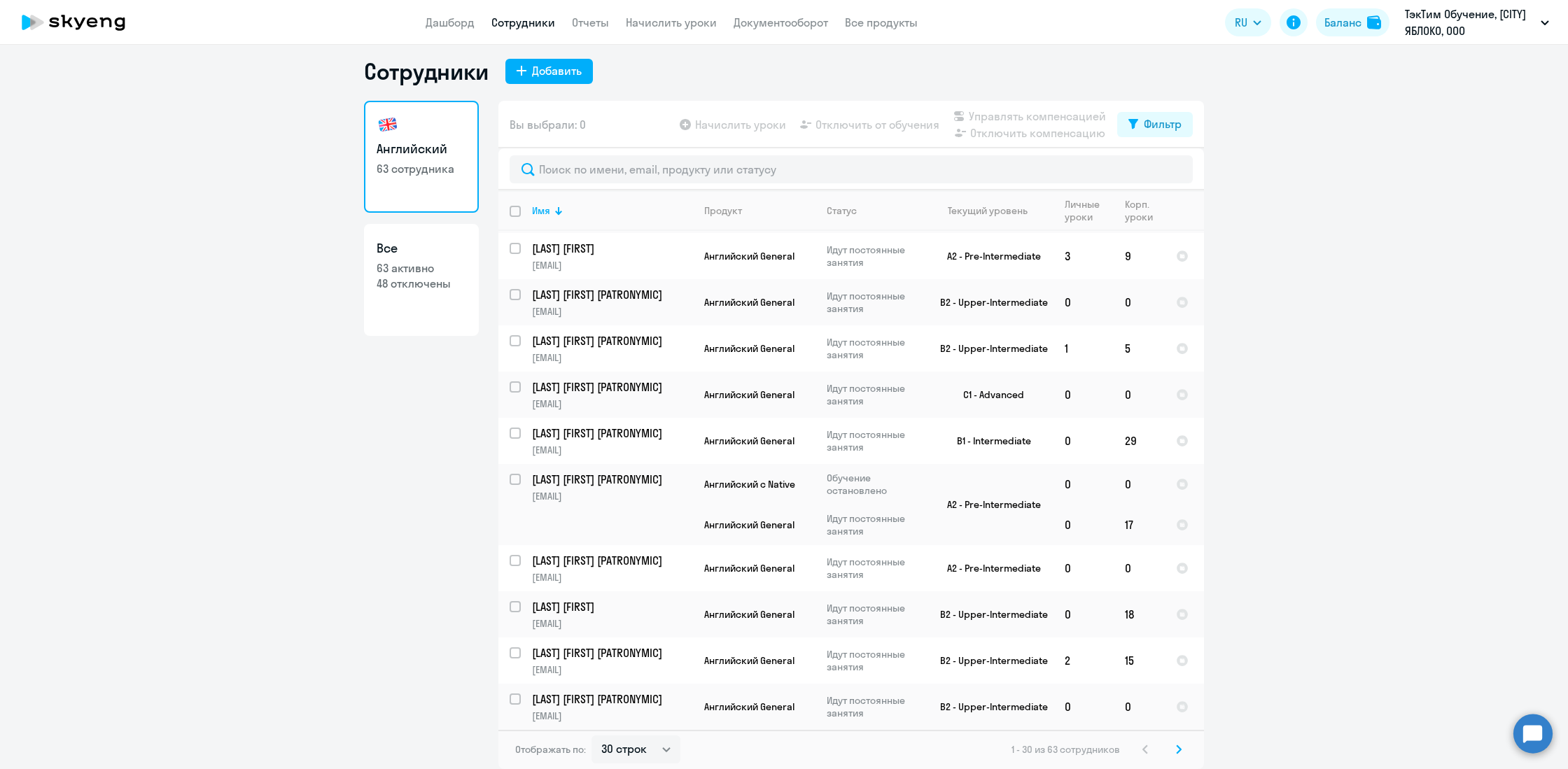 click 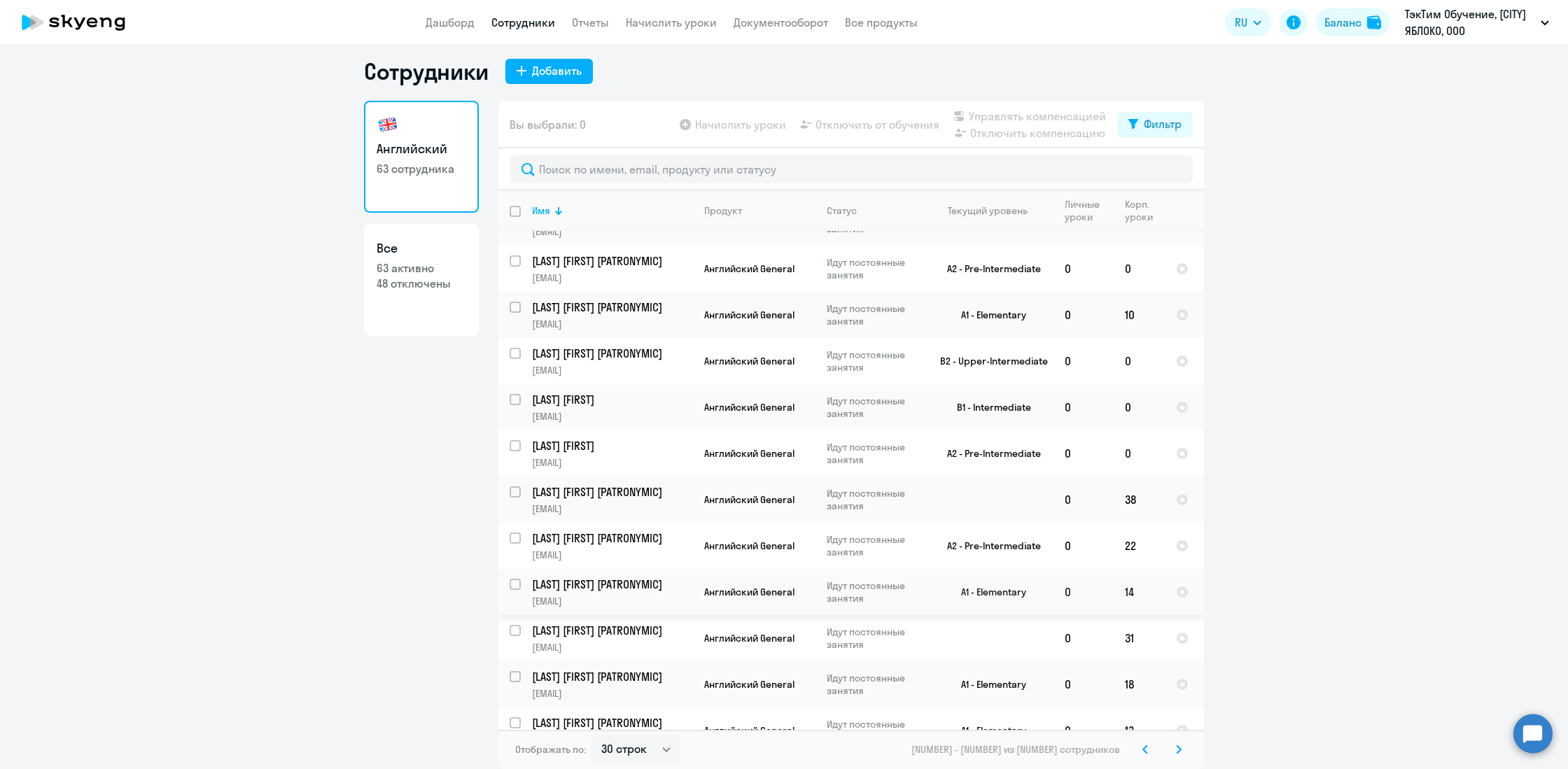 scroll, scrollTop: 887, scrollLeft: 0, axis: vertical 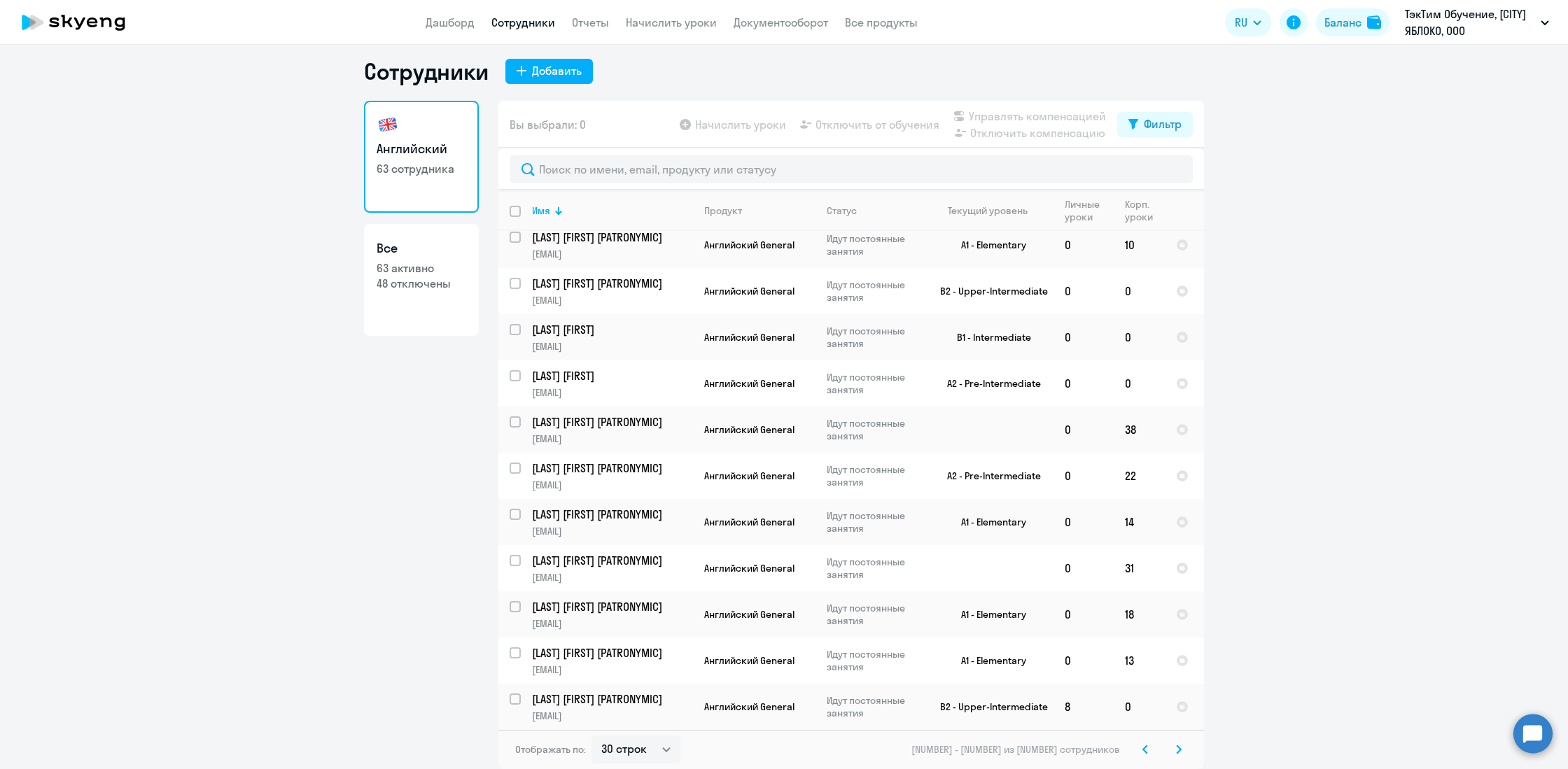 click on "Начислить уроки" at bounding box center (671, 22) 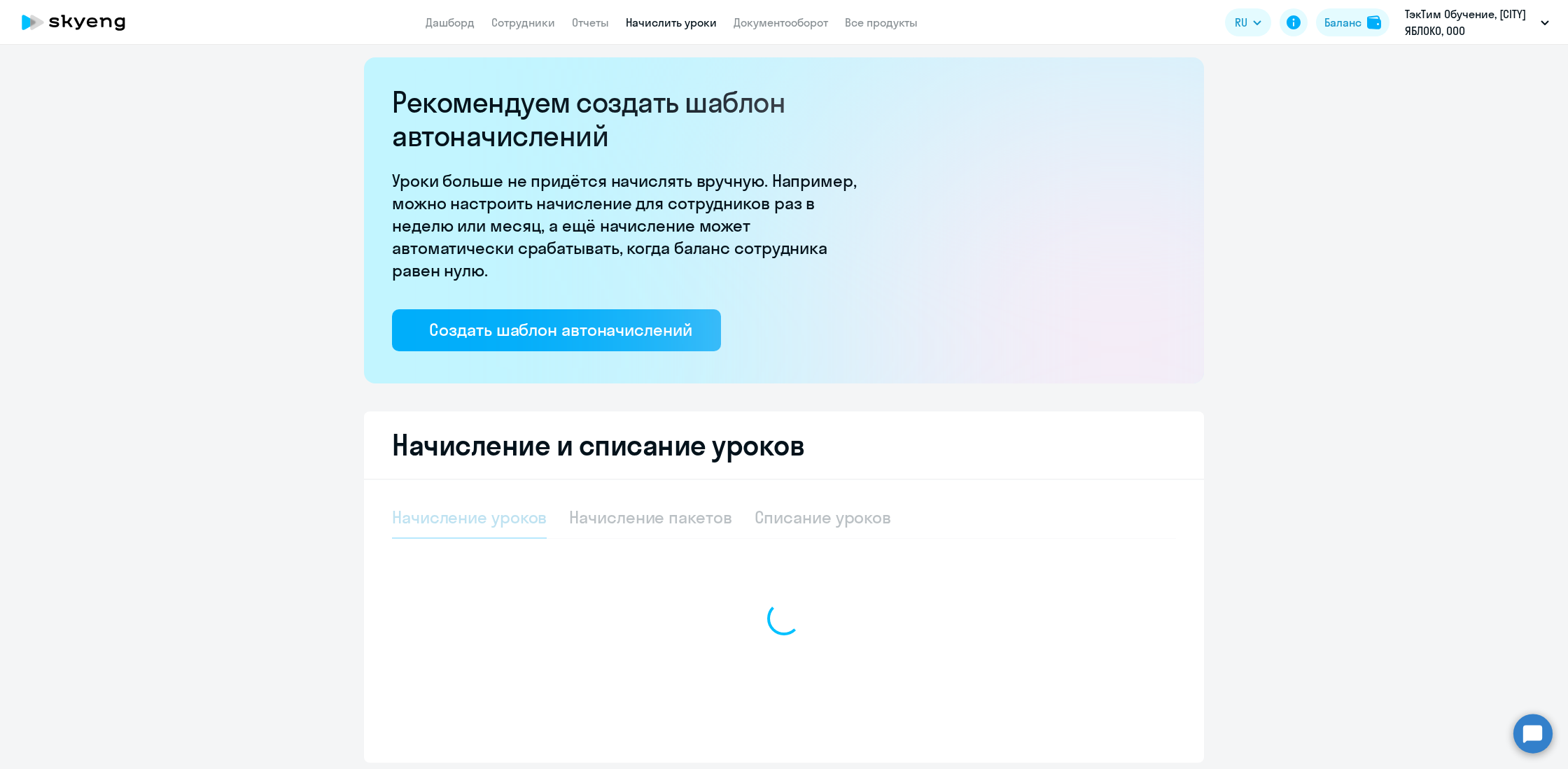 scroll, scrollTop: 0, scrollLeft: 0, axis: both 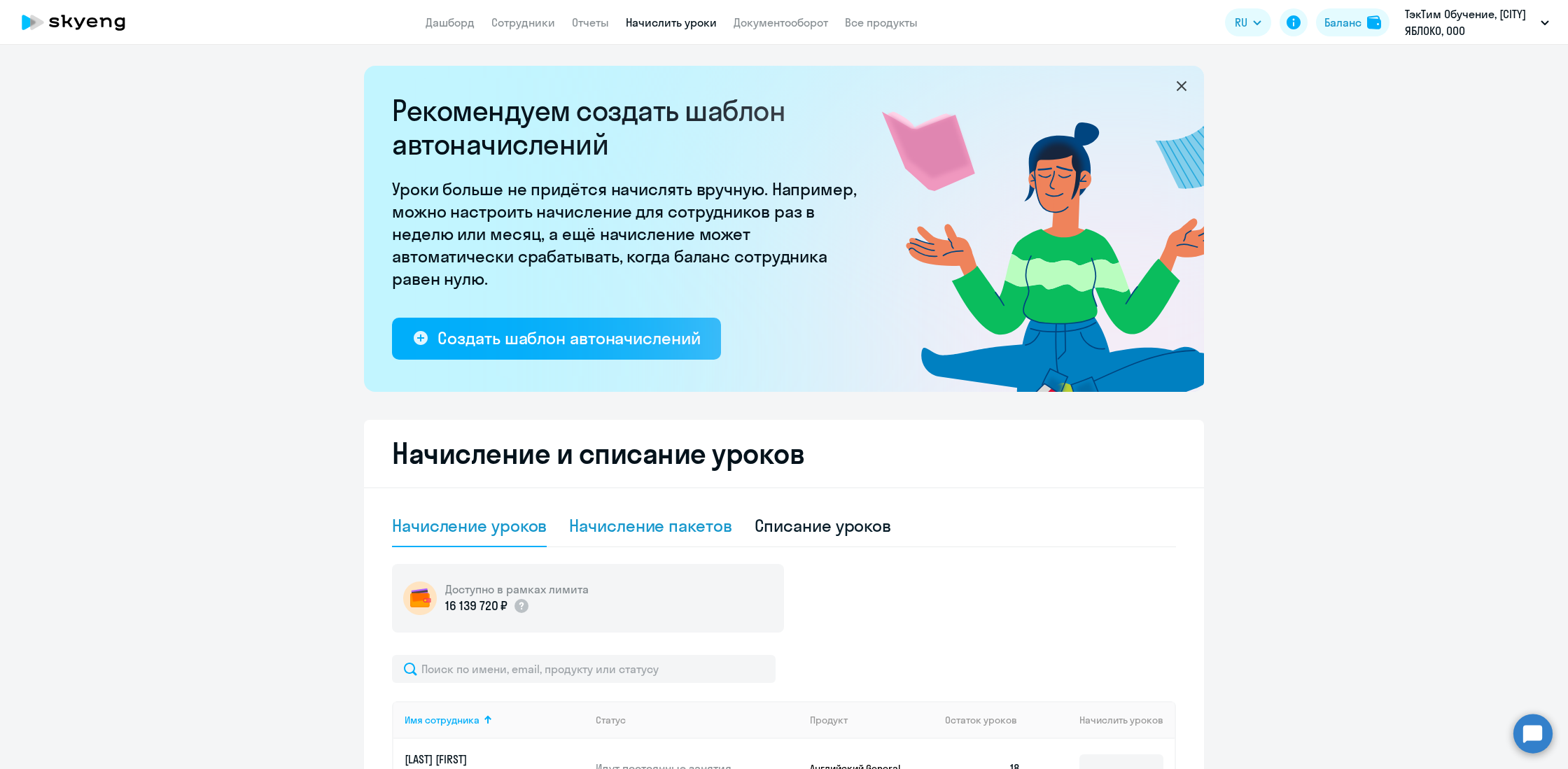 click on "Начисление пакетов" 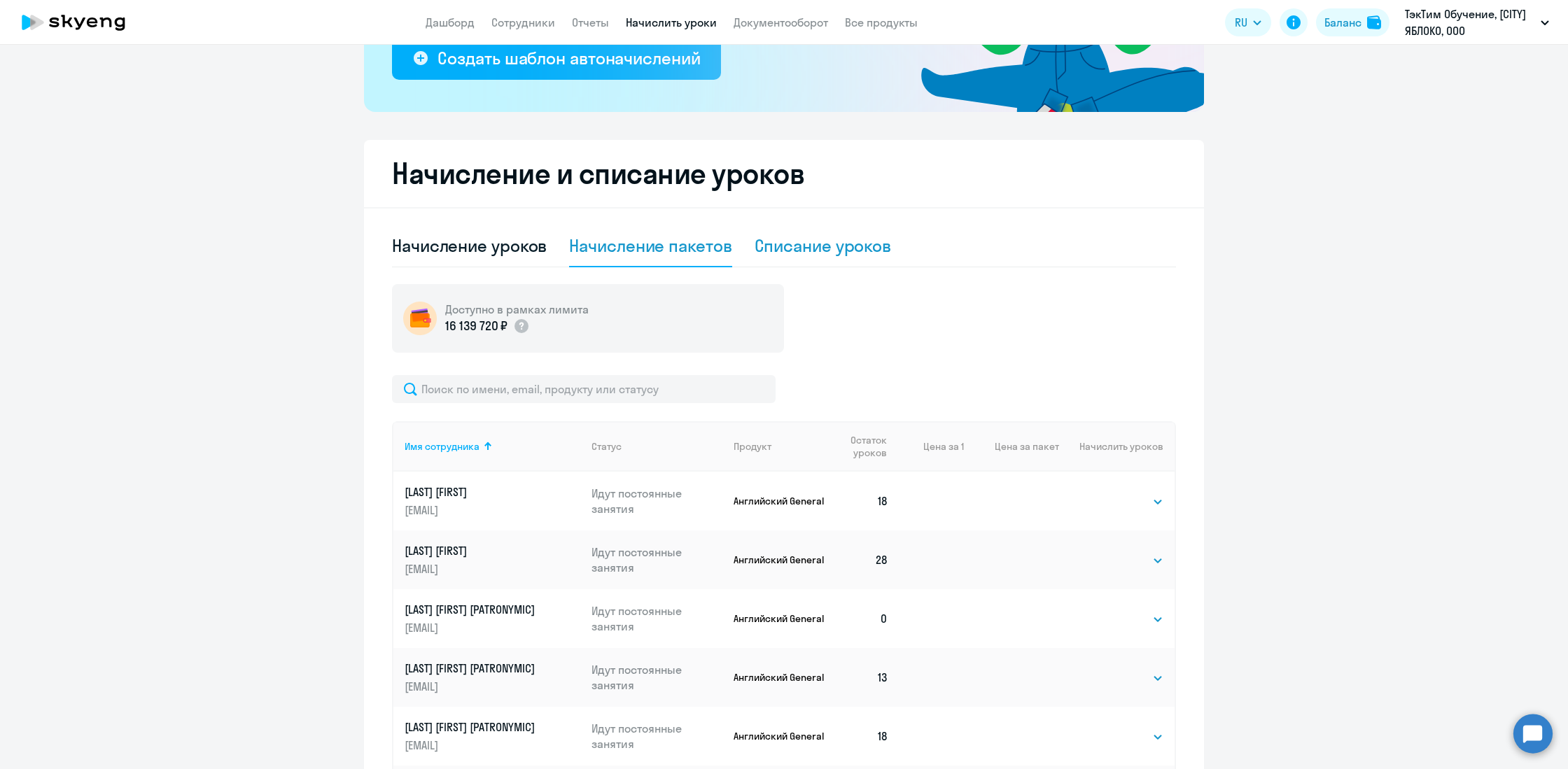 scroll, scrollTop: 350, scrollLeft: 0, axis: vertical 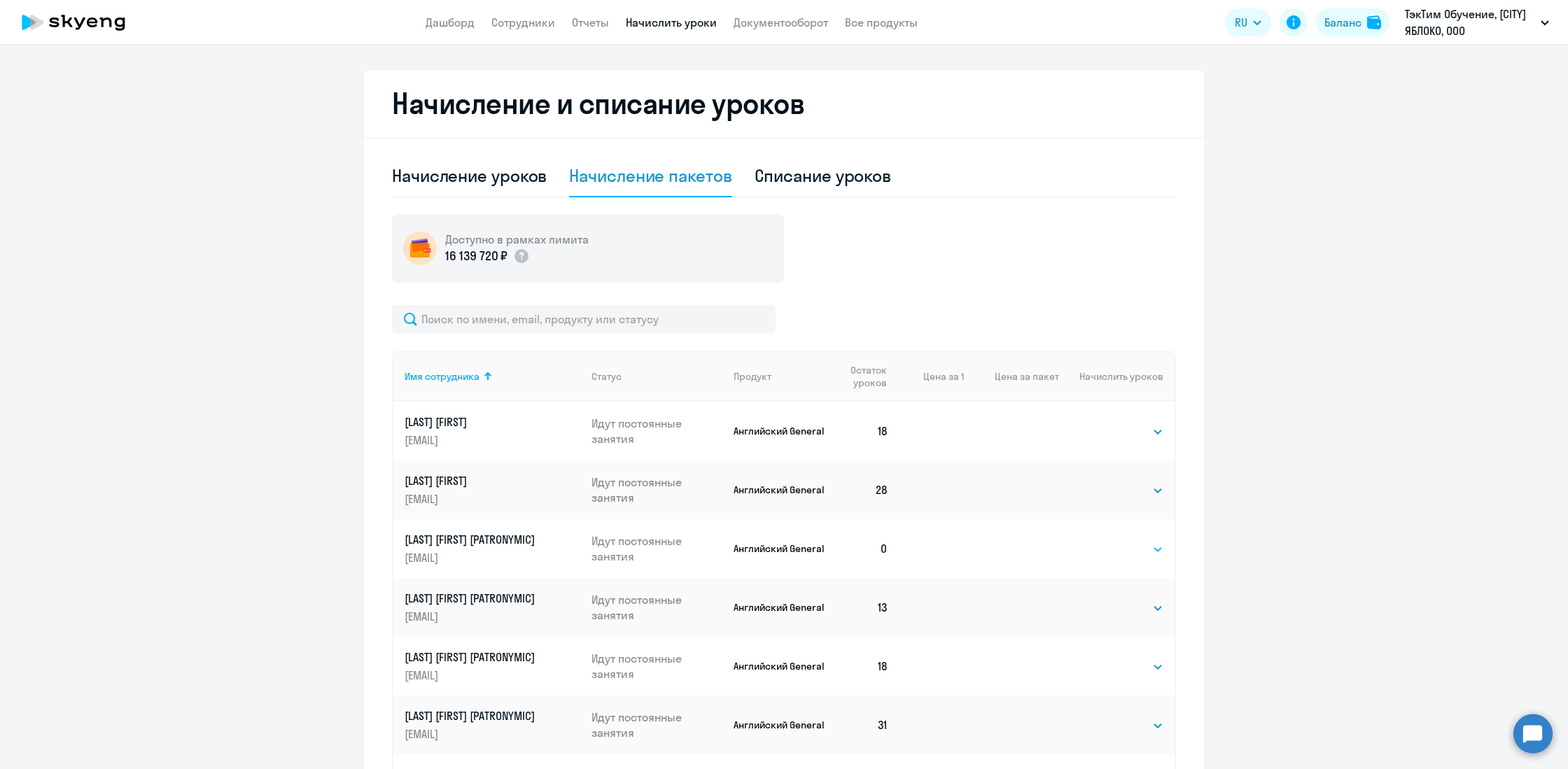 click on "Выбрать   4   8   16   32   64   96   128" 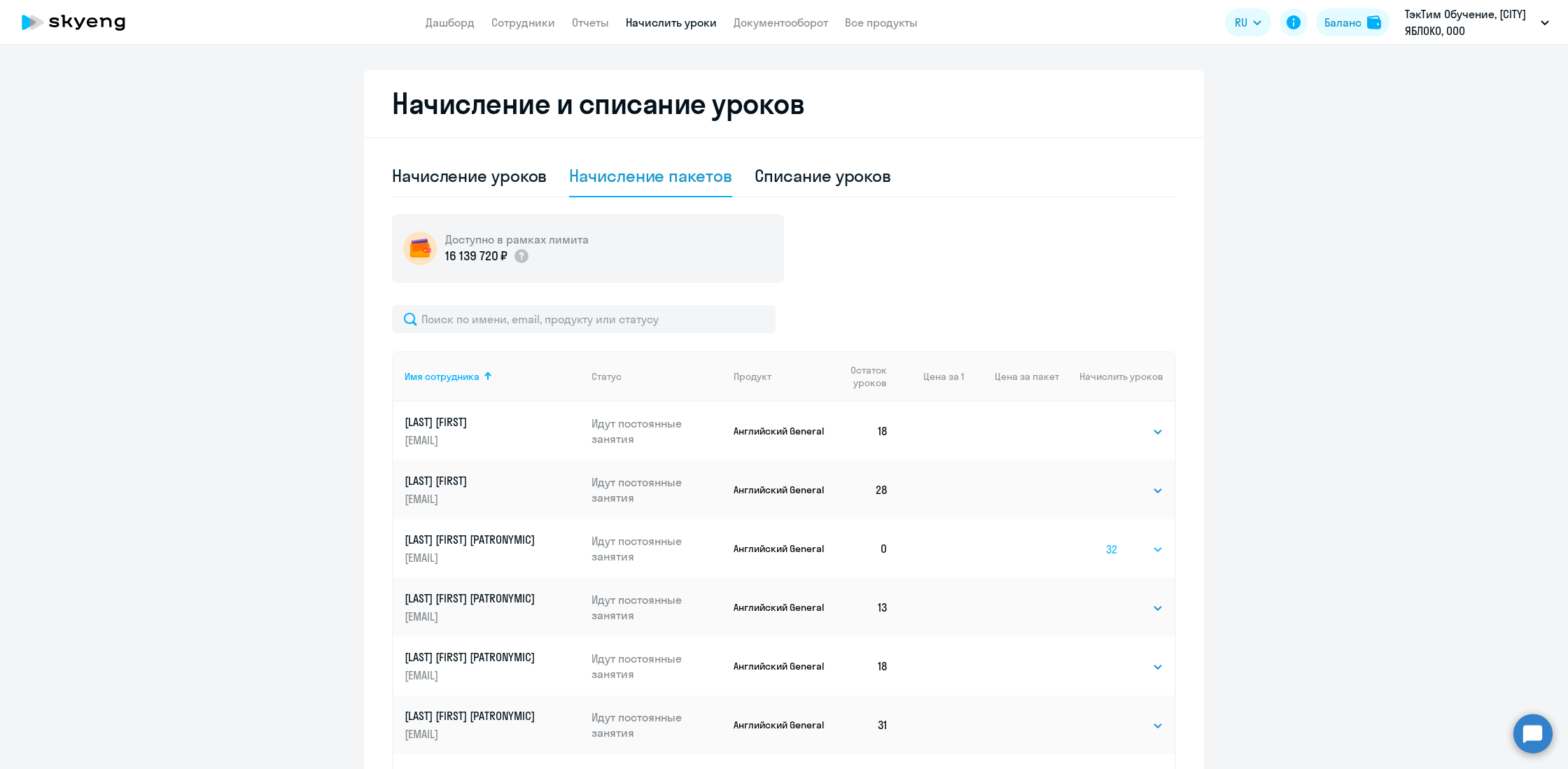 click on "Выбрать   4   8   16   32   64   96   128" 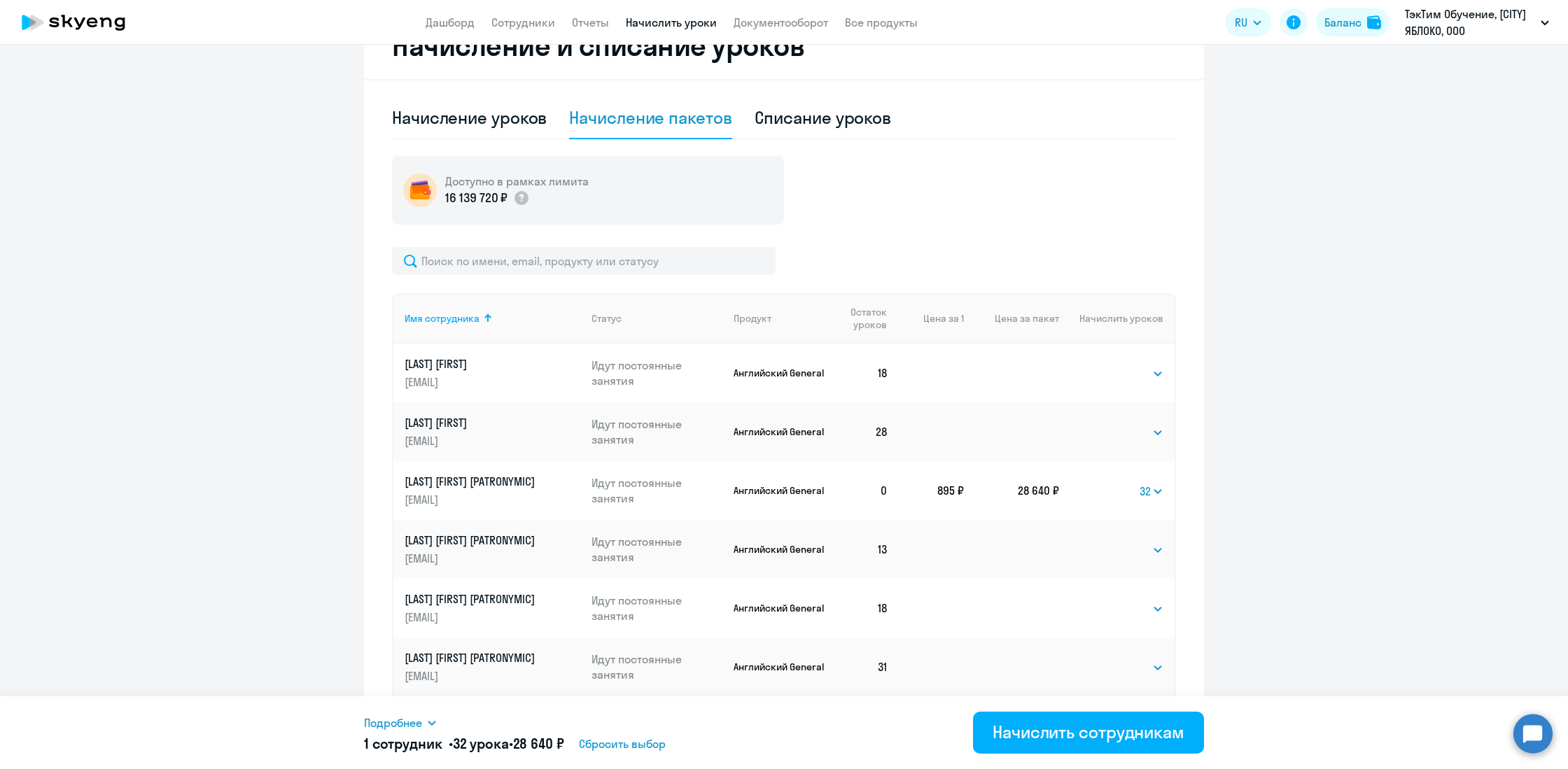 scroll, scrollTop: 688, scrollLeft: 0, axis: vertical 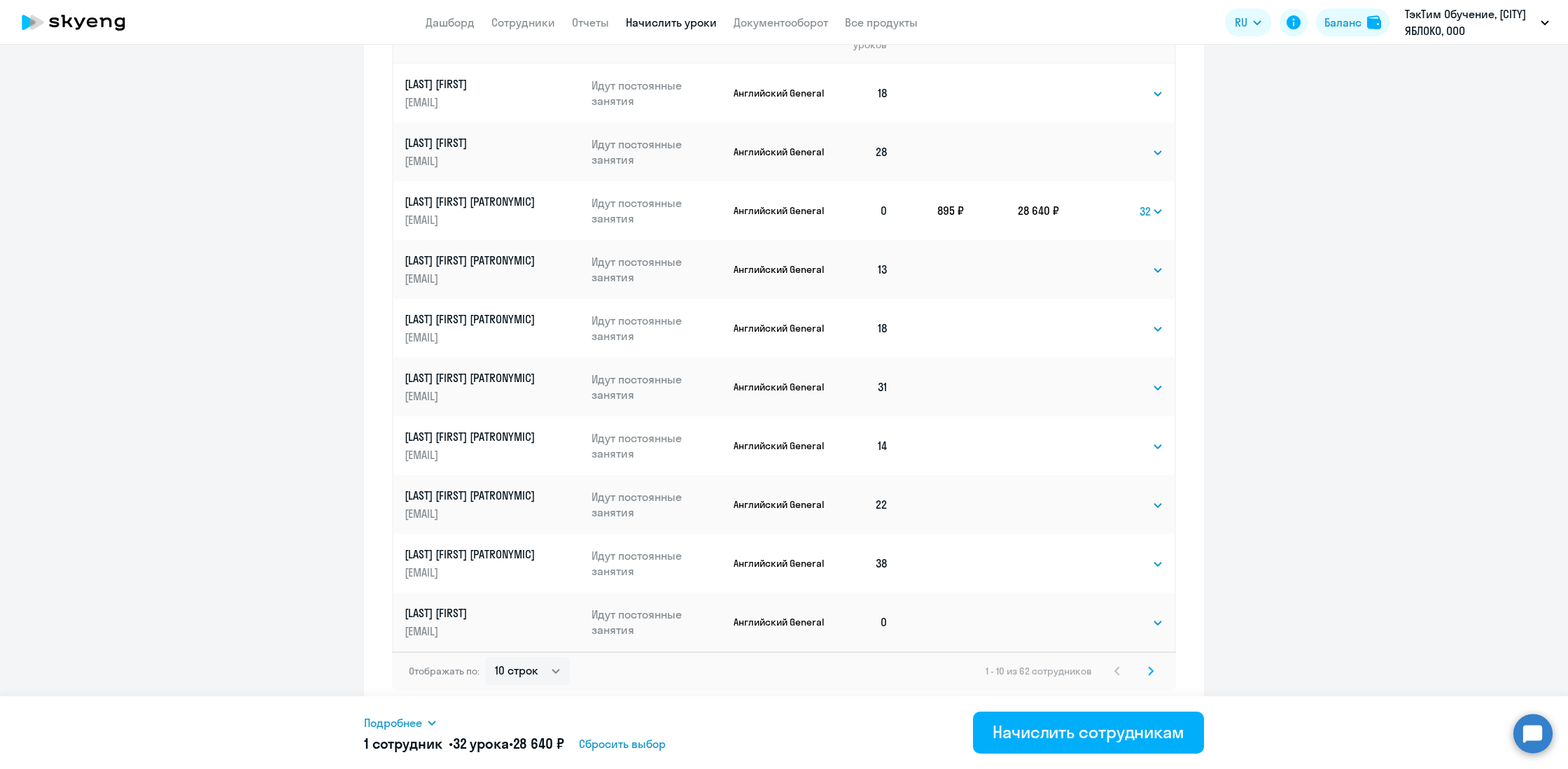 click 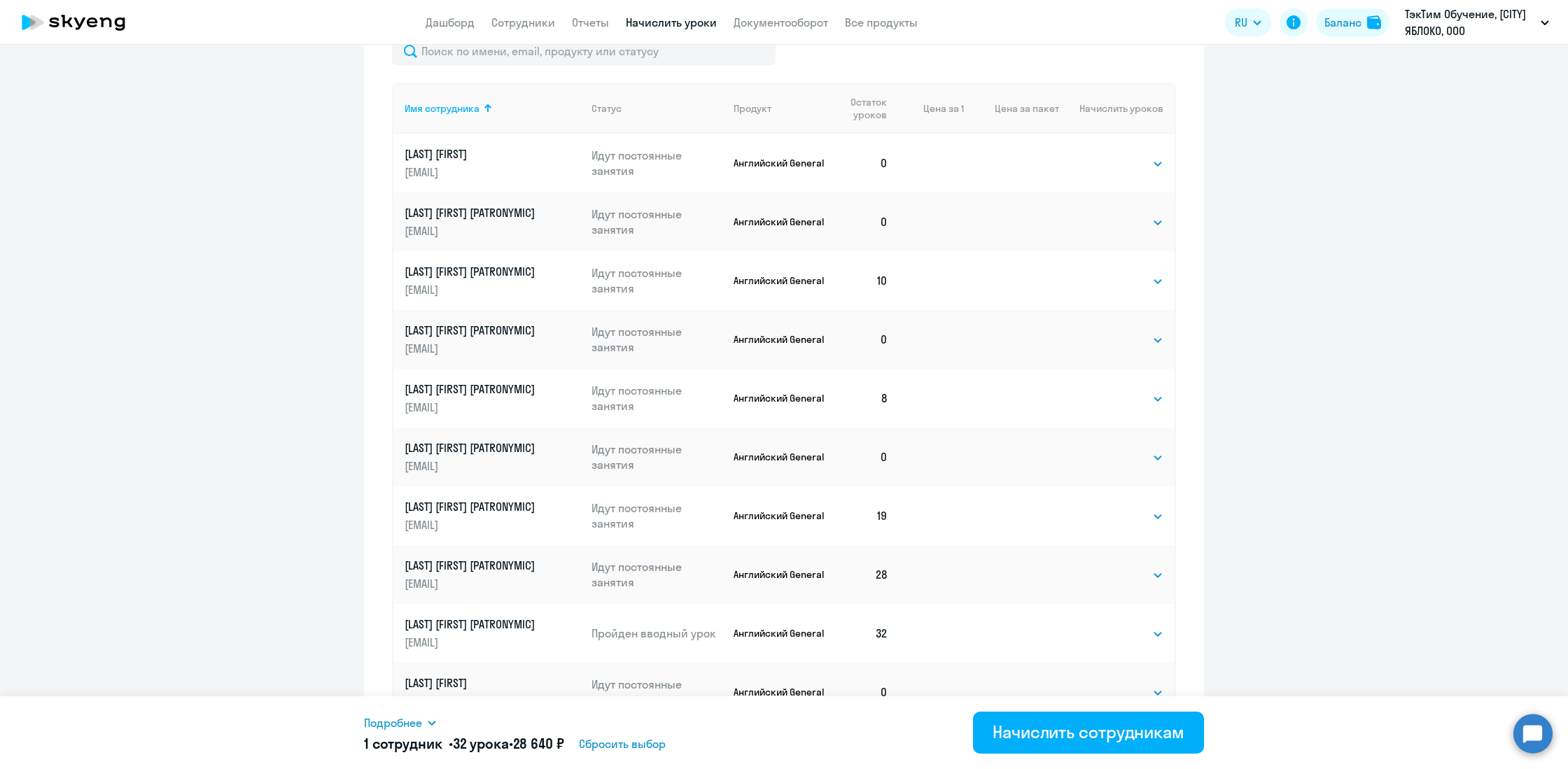 scroll, scrollTop: 688, scrollLeft: 0, axis: vertical 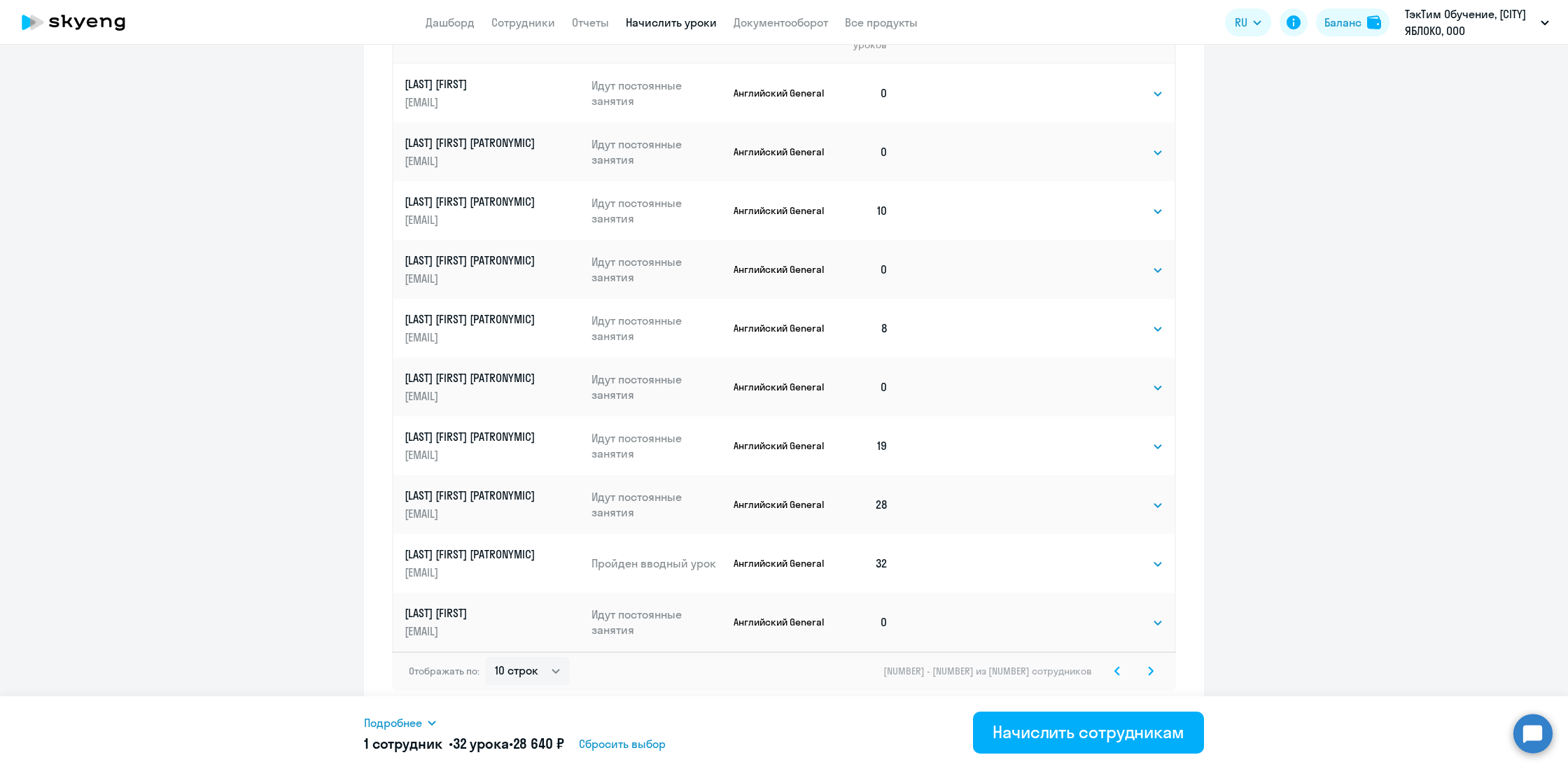 click 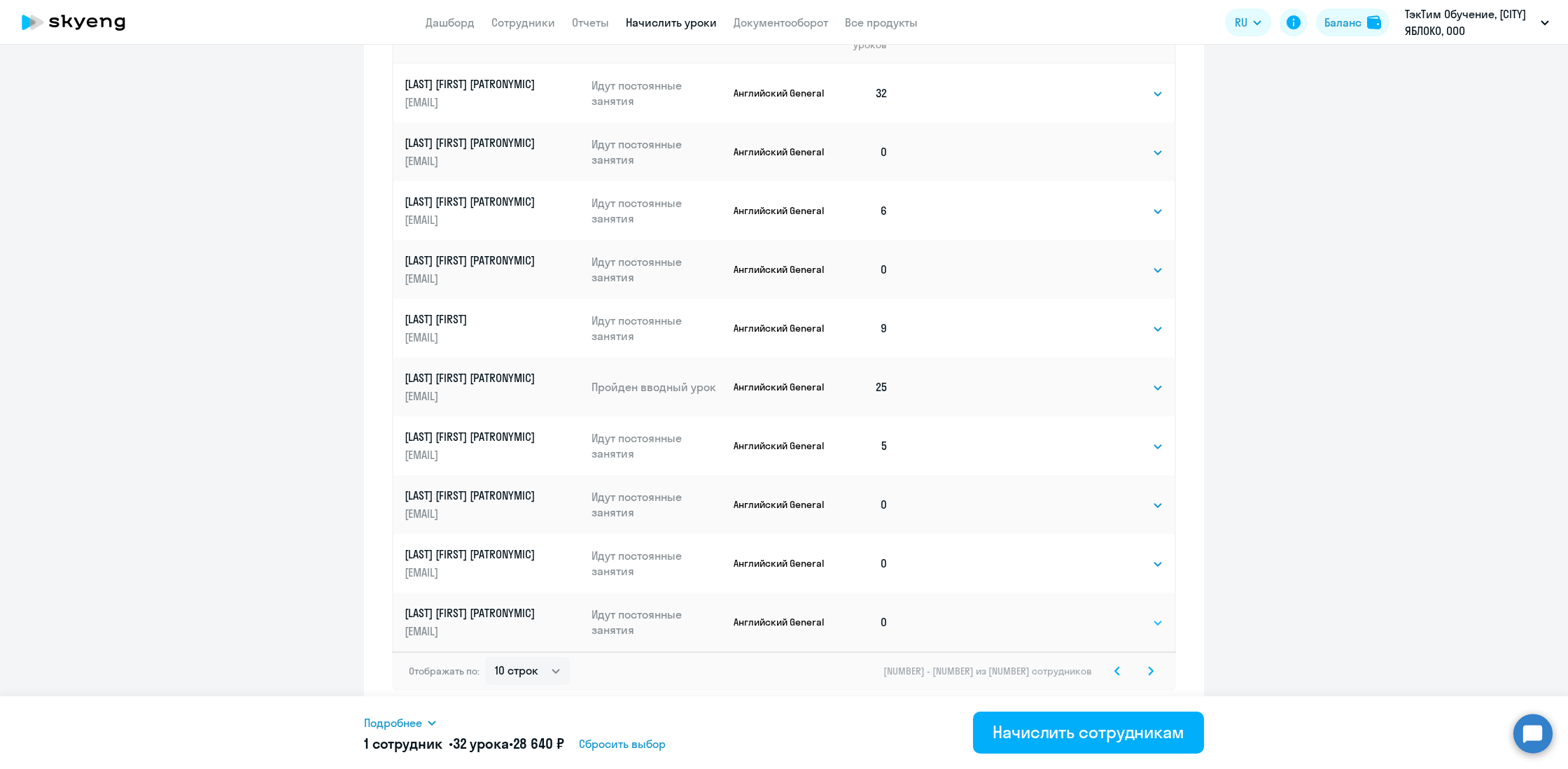 click on "Выбрать   4   8   16   32   64   96   128" 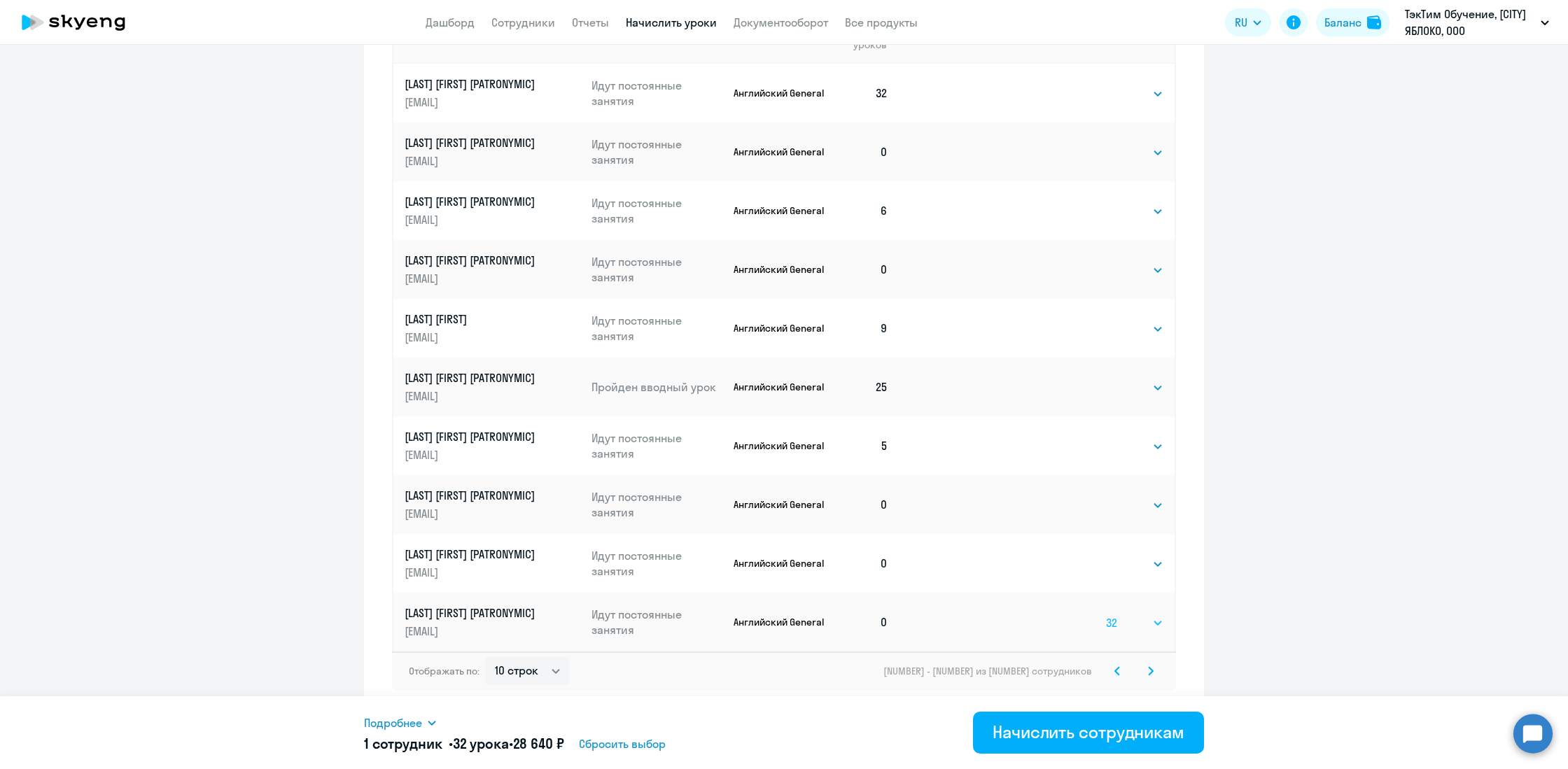 click on "Выбрать   4   8   16   32   64   96   128" 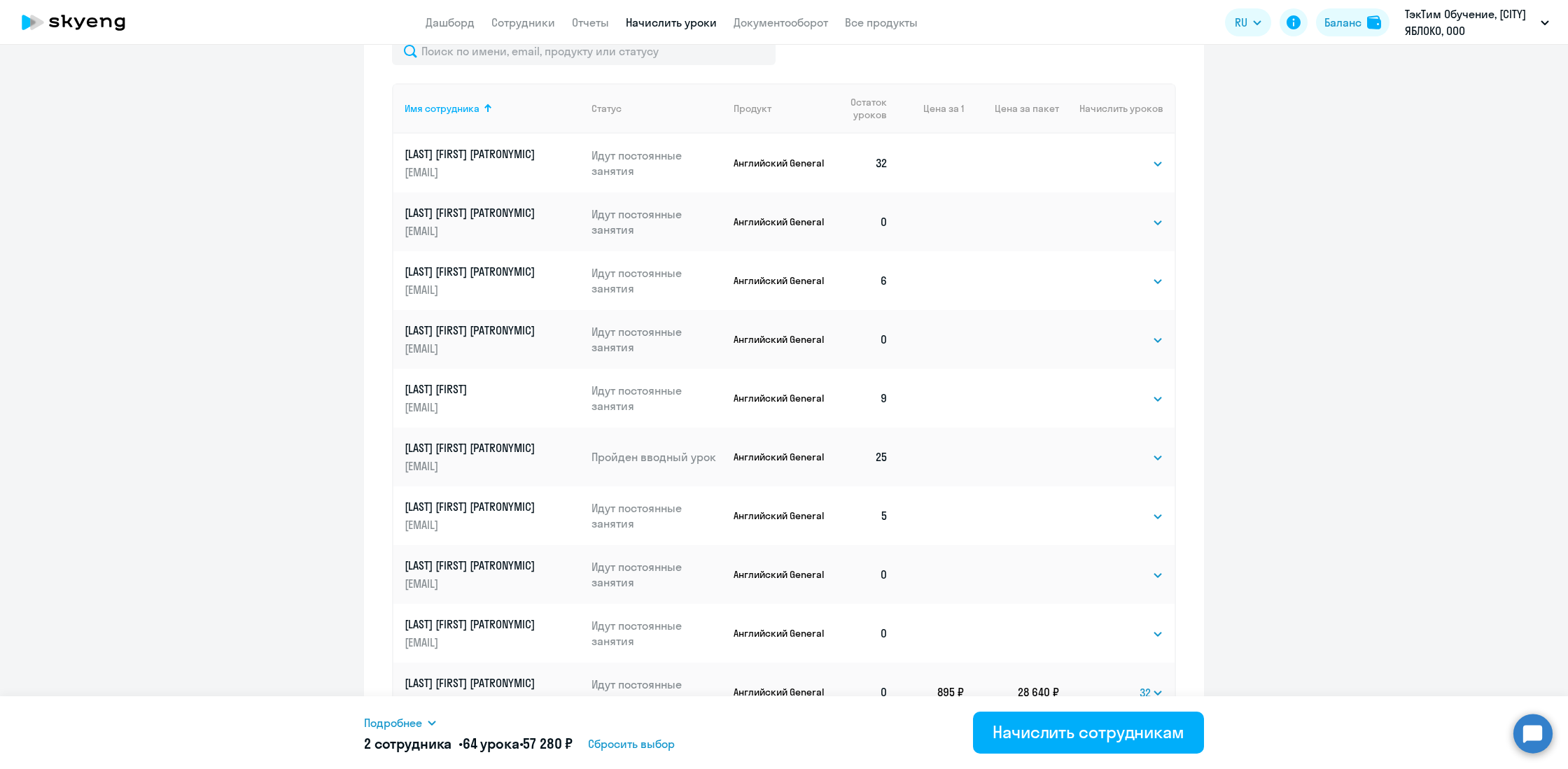 scroll, scrollTop: 688, scrollLeft: 0, axis: vertical 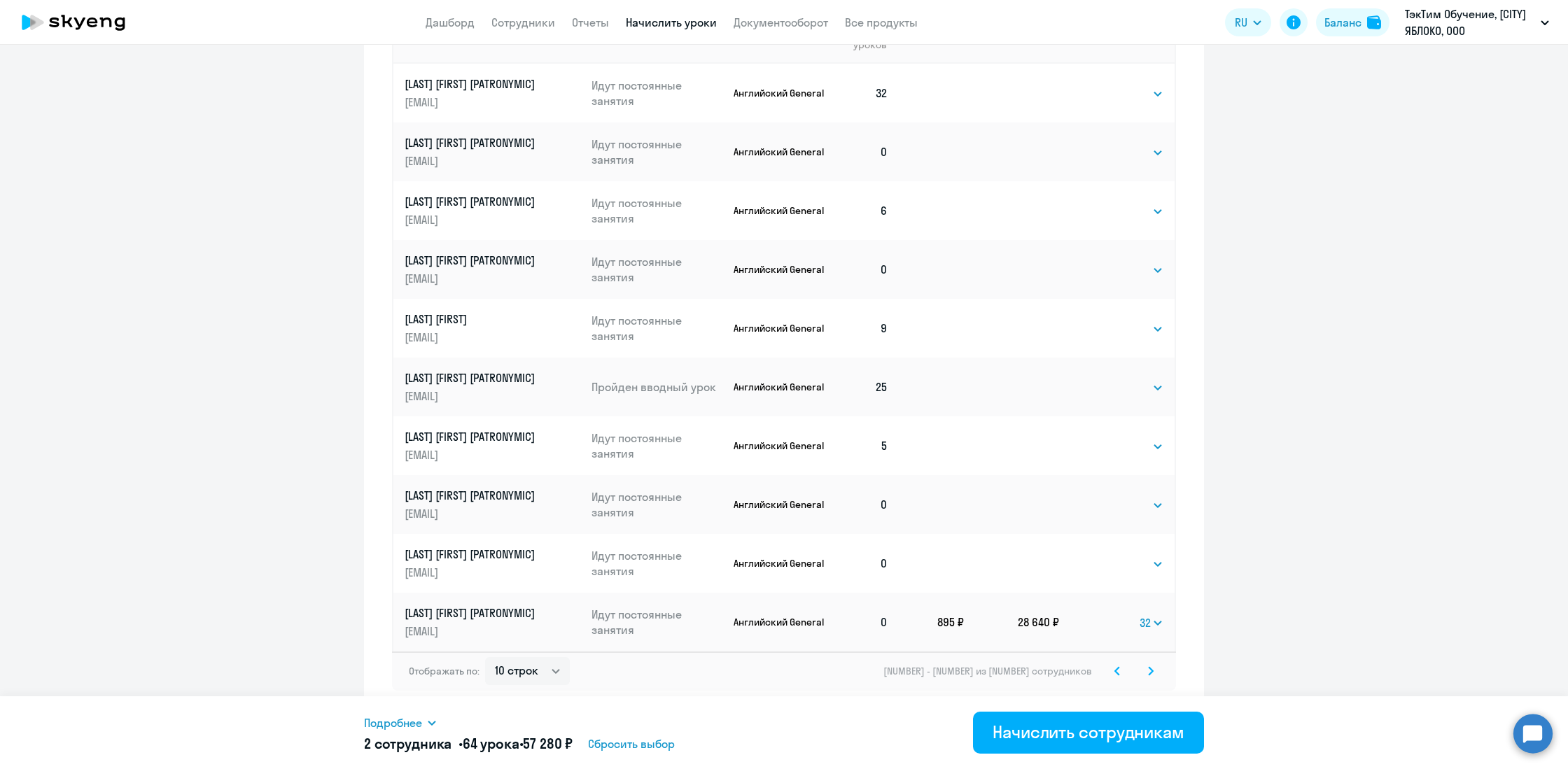 click 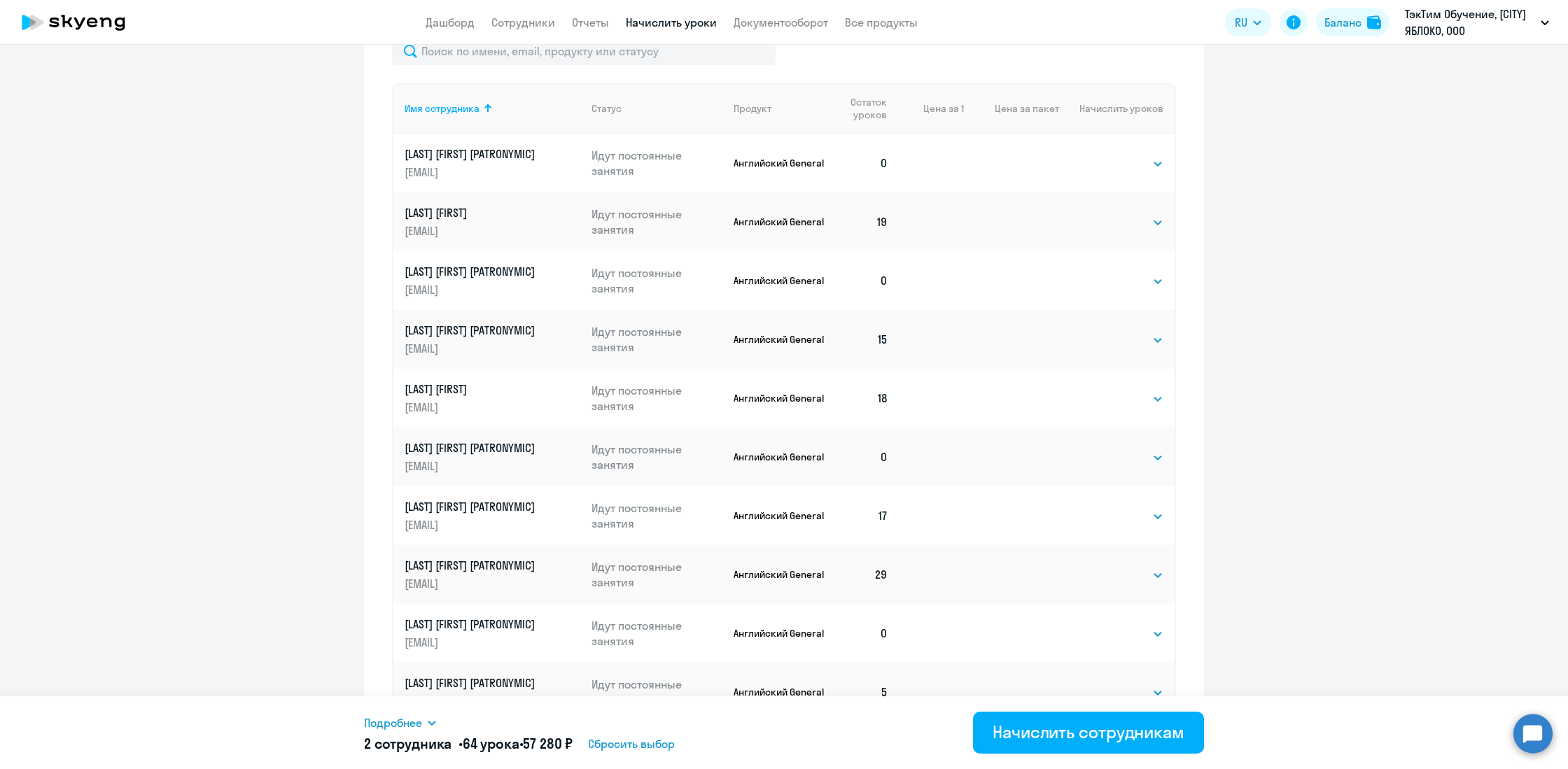 scroll, scrollTop: 688, scrollLeft: 0, axis: vertical 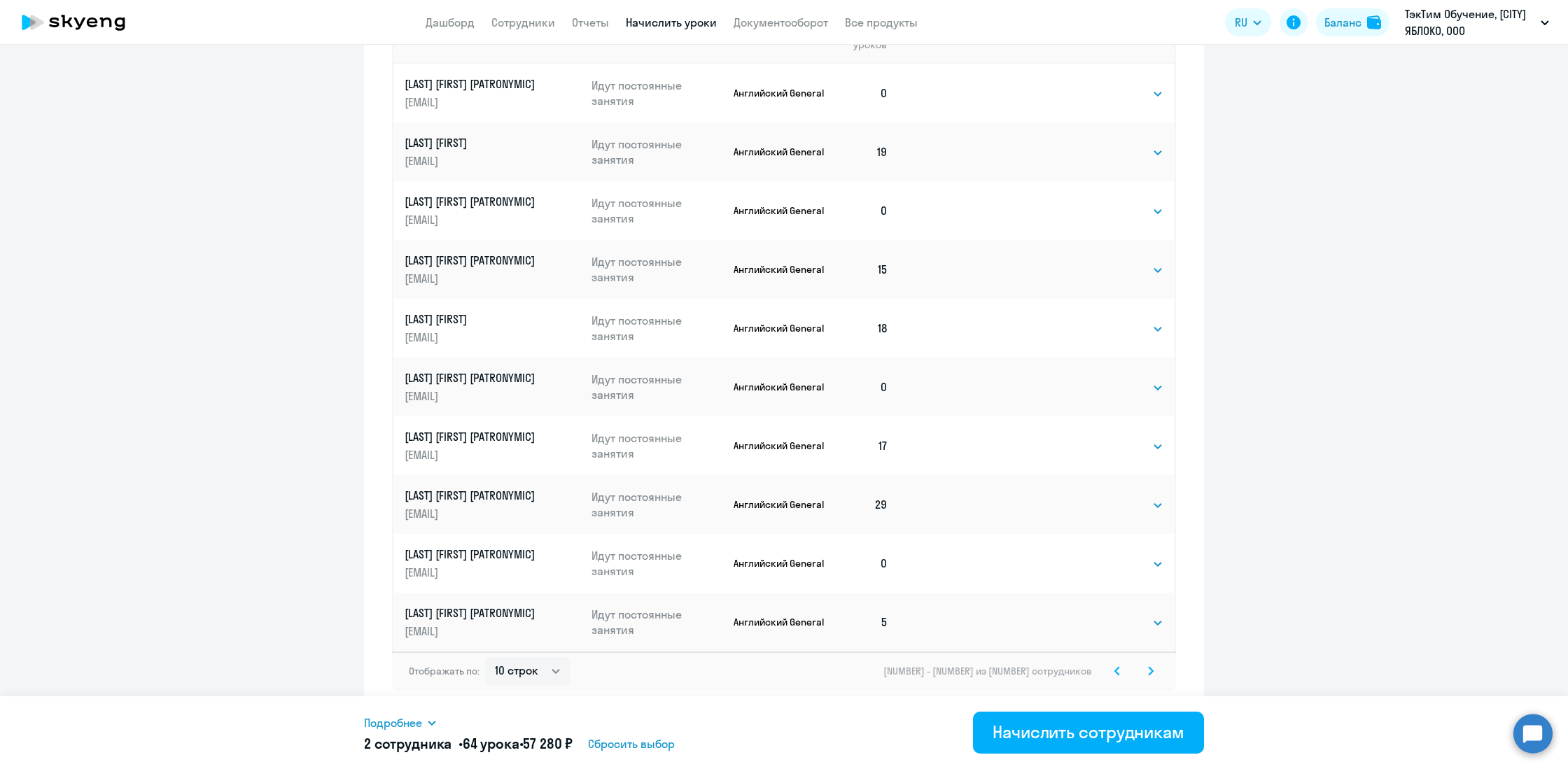 click 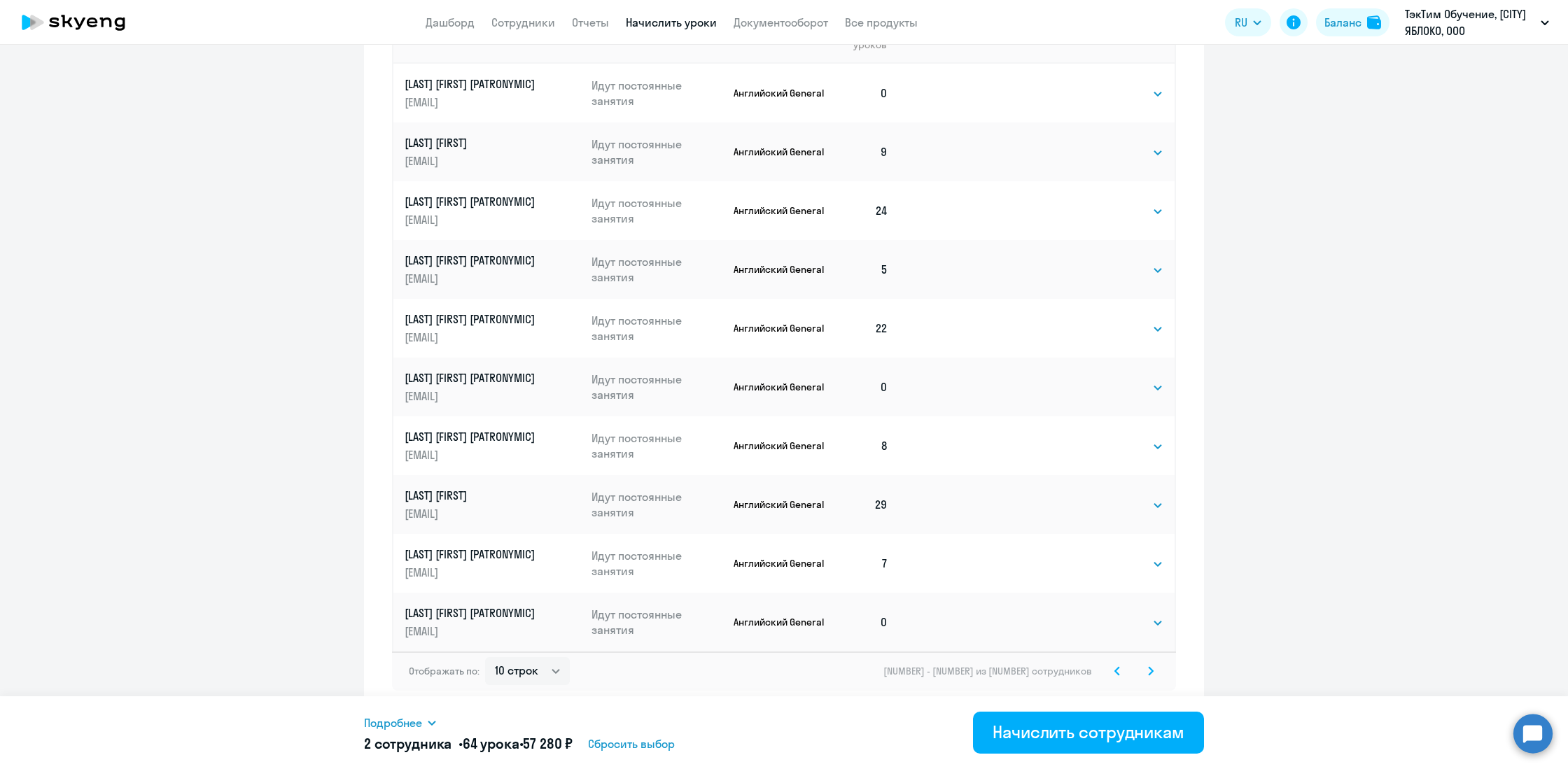 click 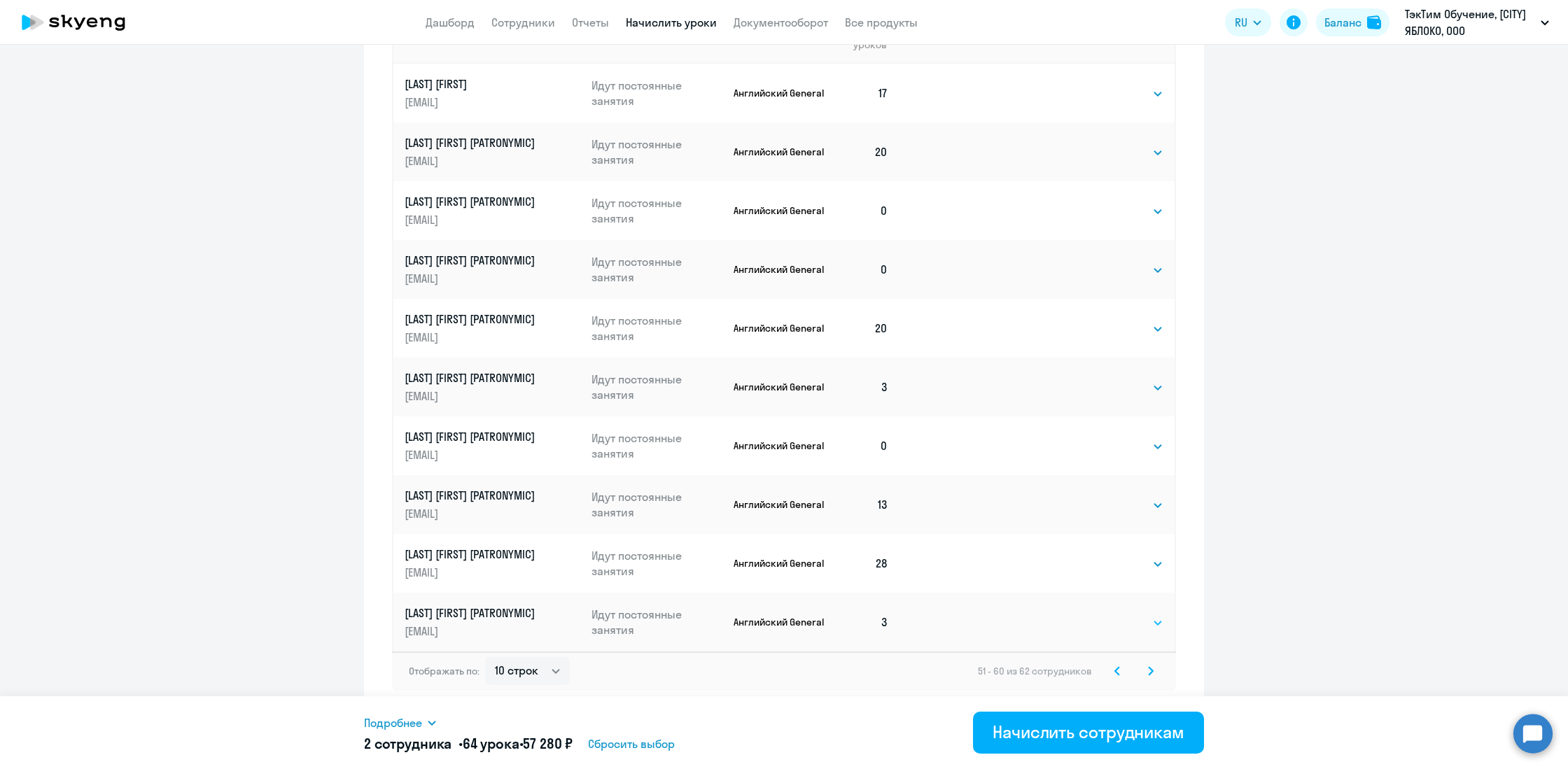 click on "Выбрать   4   8   16   32   64   96   128" 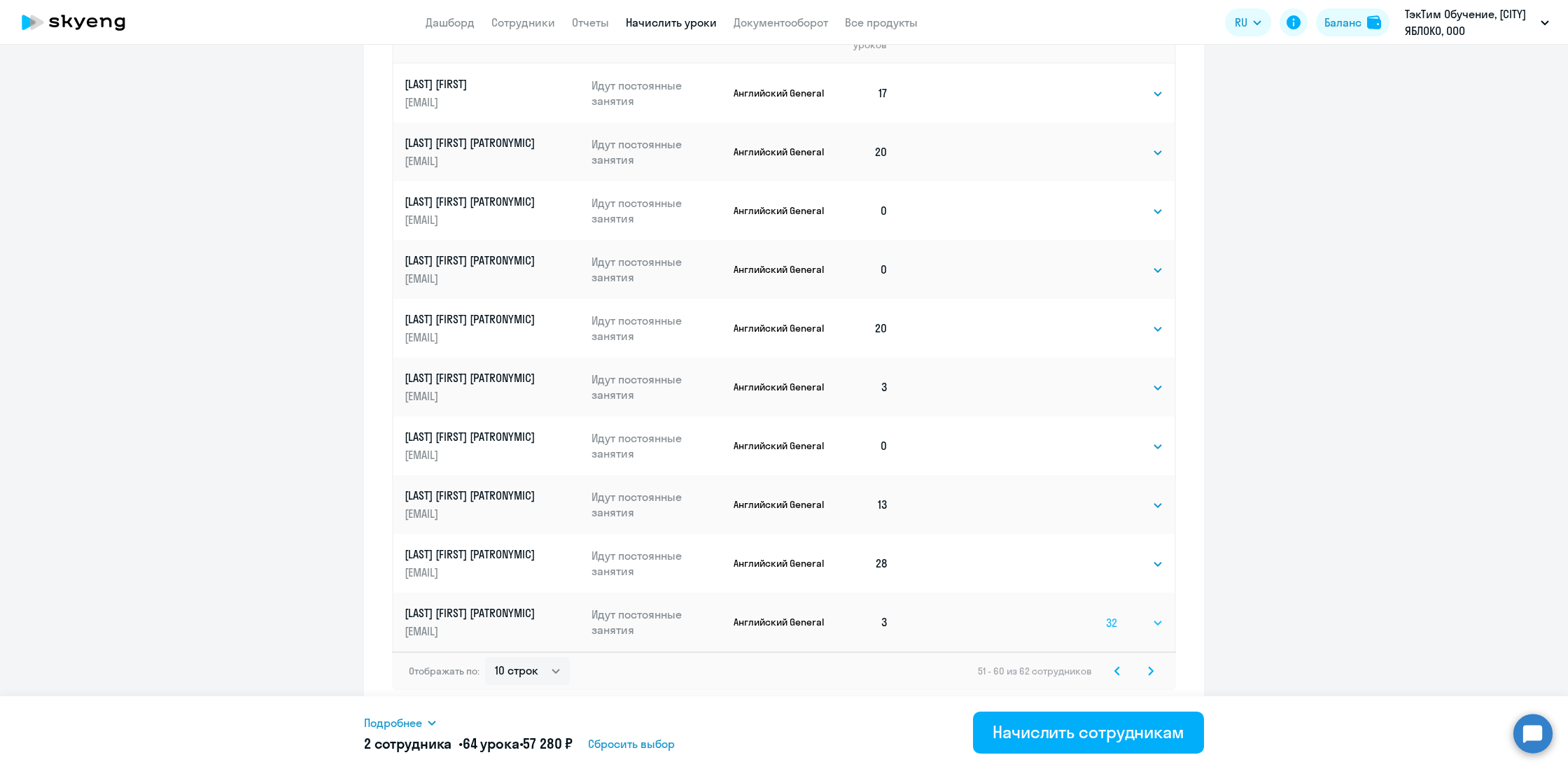 click on "Выбрать   4   8   16   32   64   96   128" 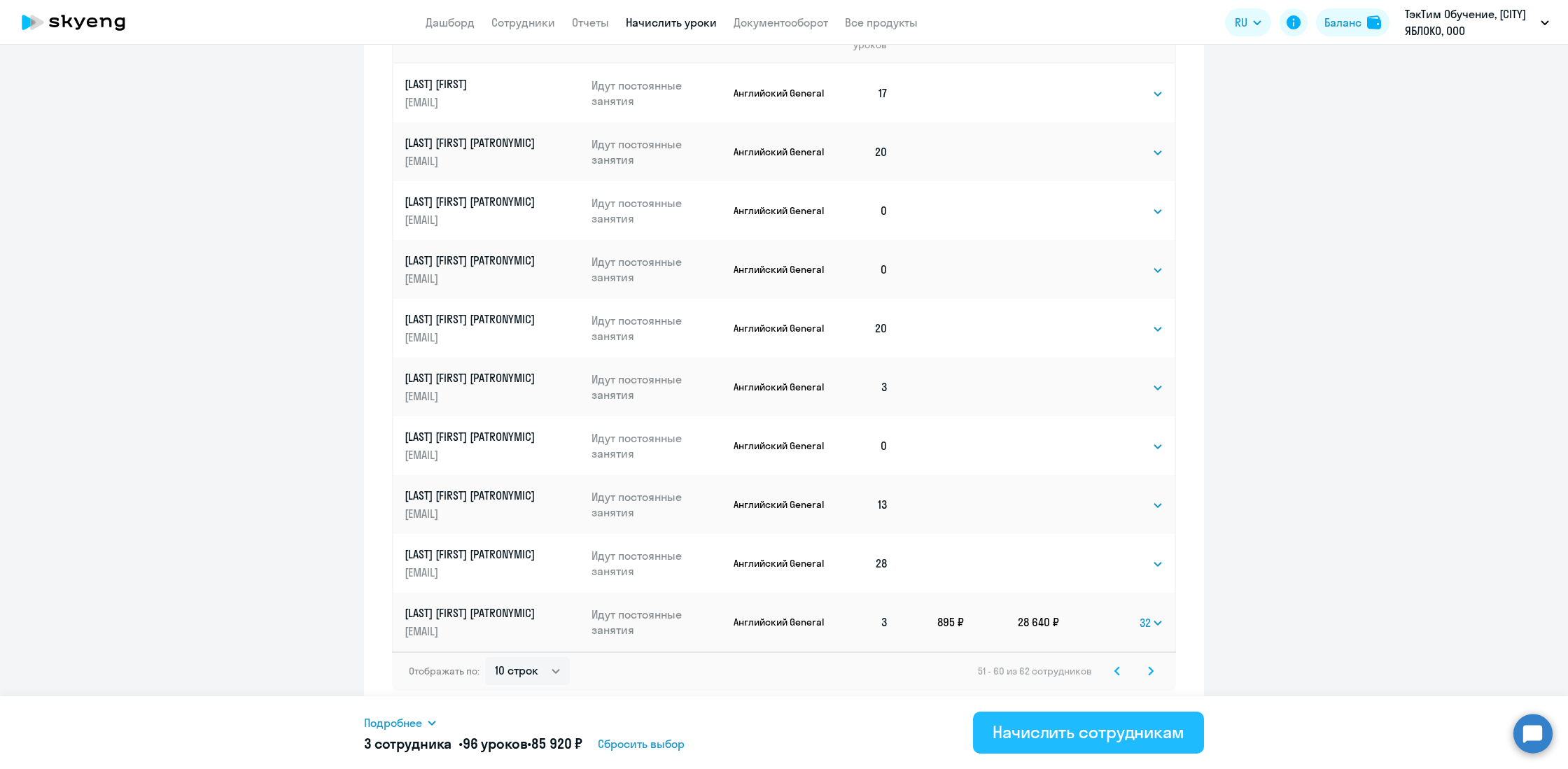 click on "Начислить сотрудникам" at bounding box center [1088, 732] 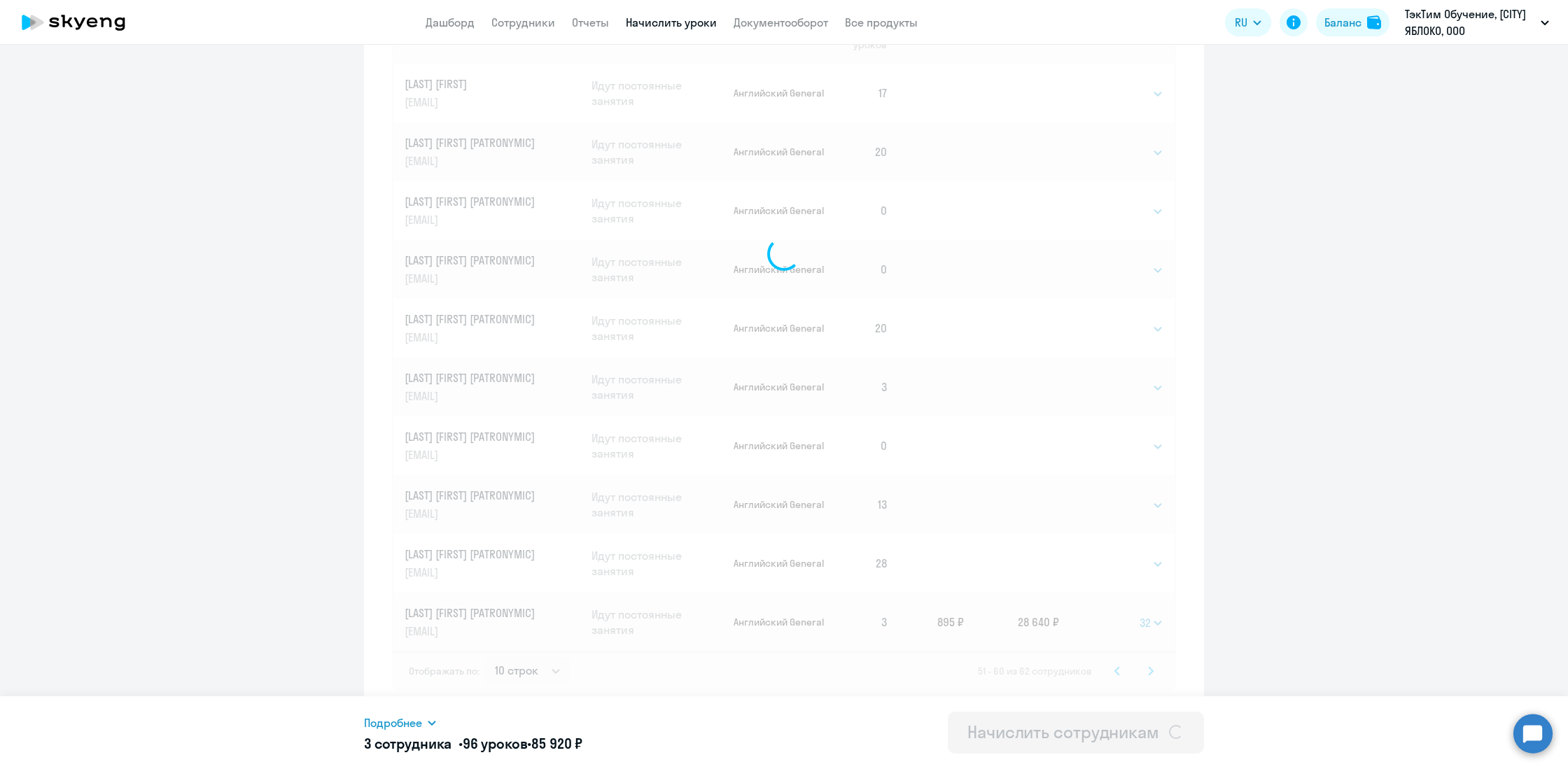 select 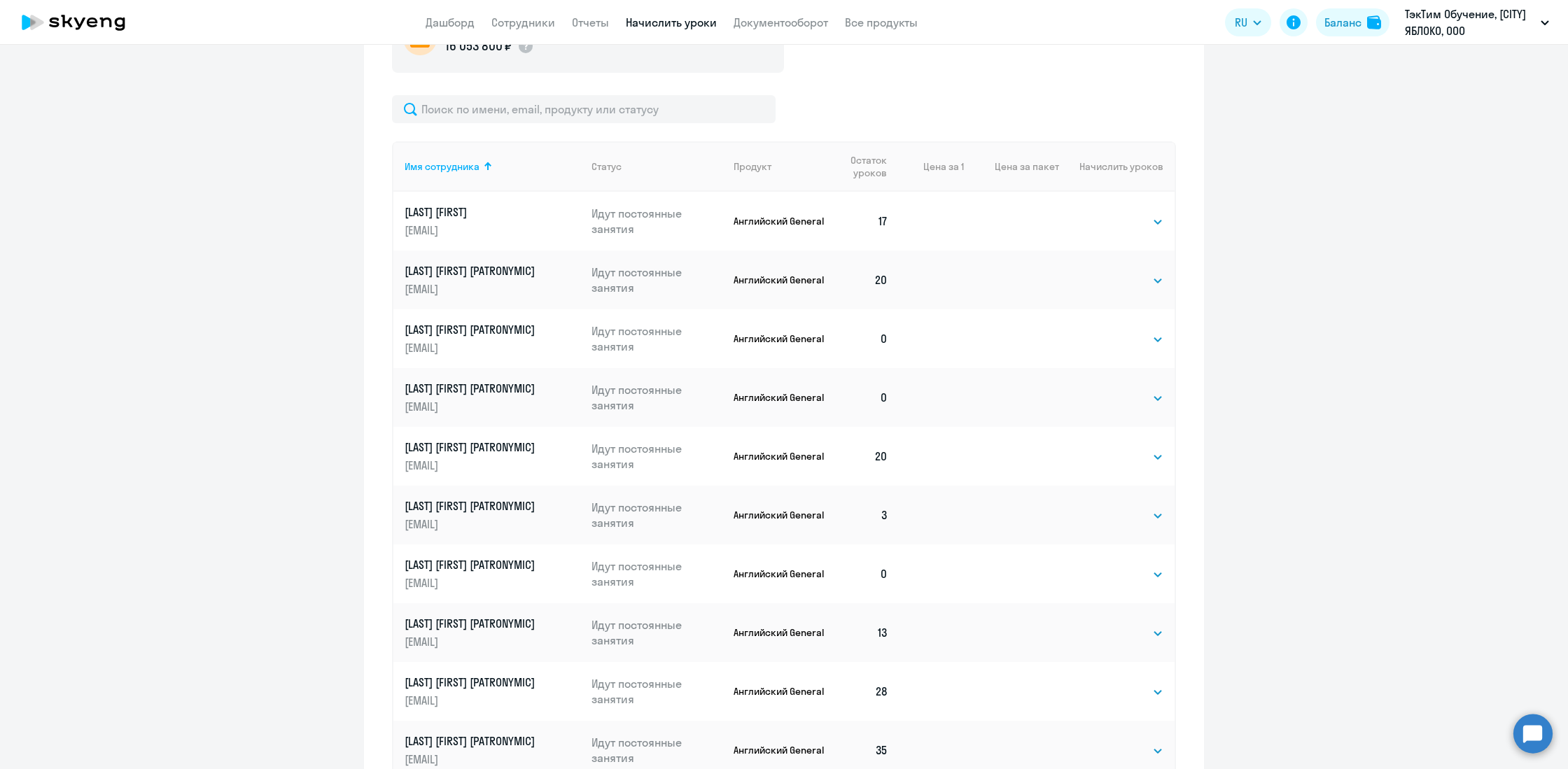 scroll, scrollTop: 688, scrollLeft: 0, axis: vertical 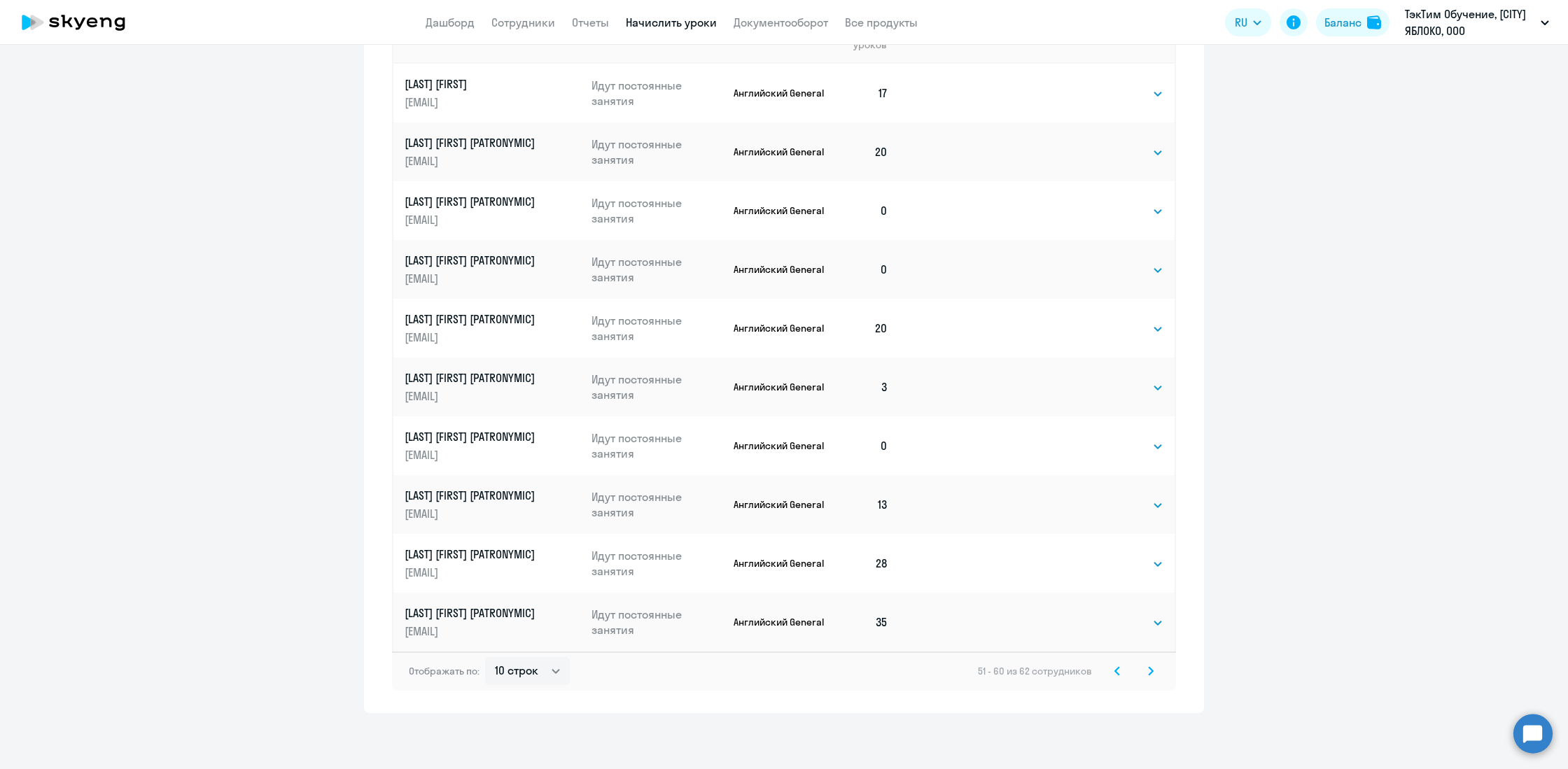 click 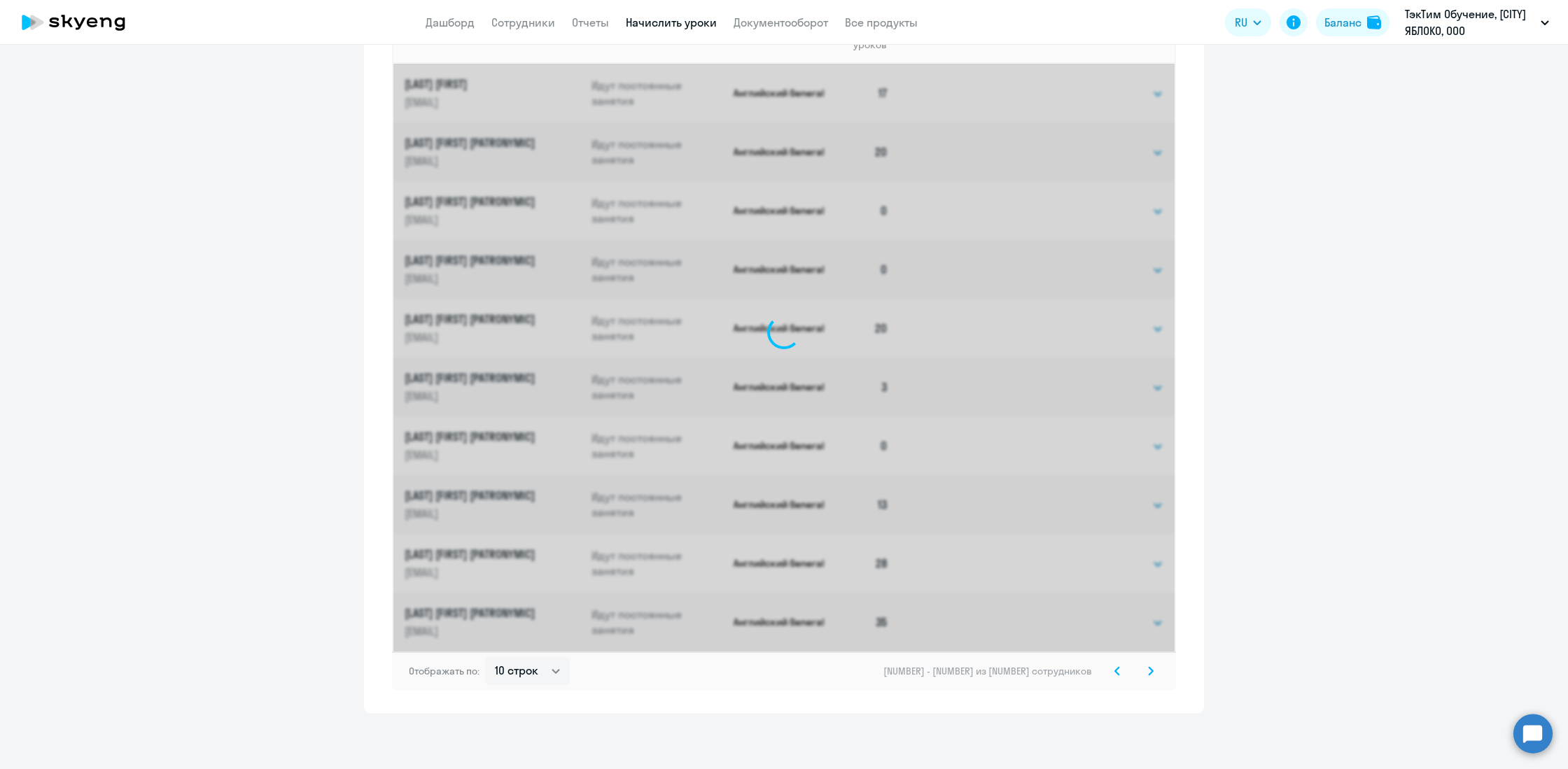 click 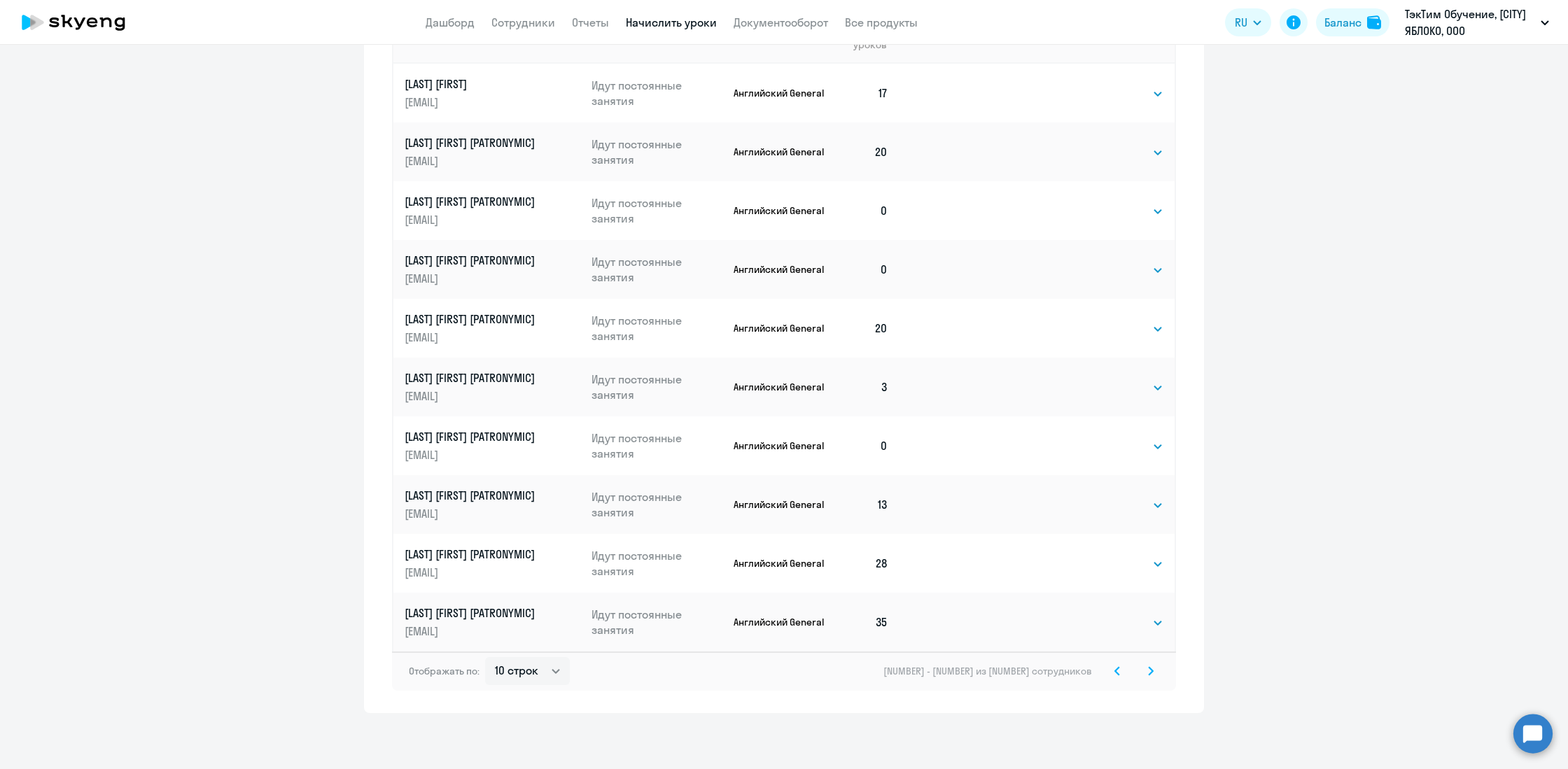 click 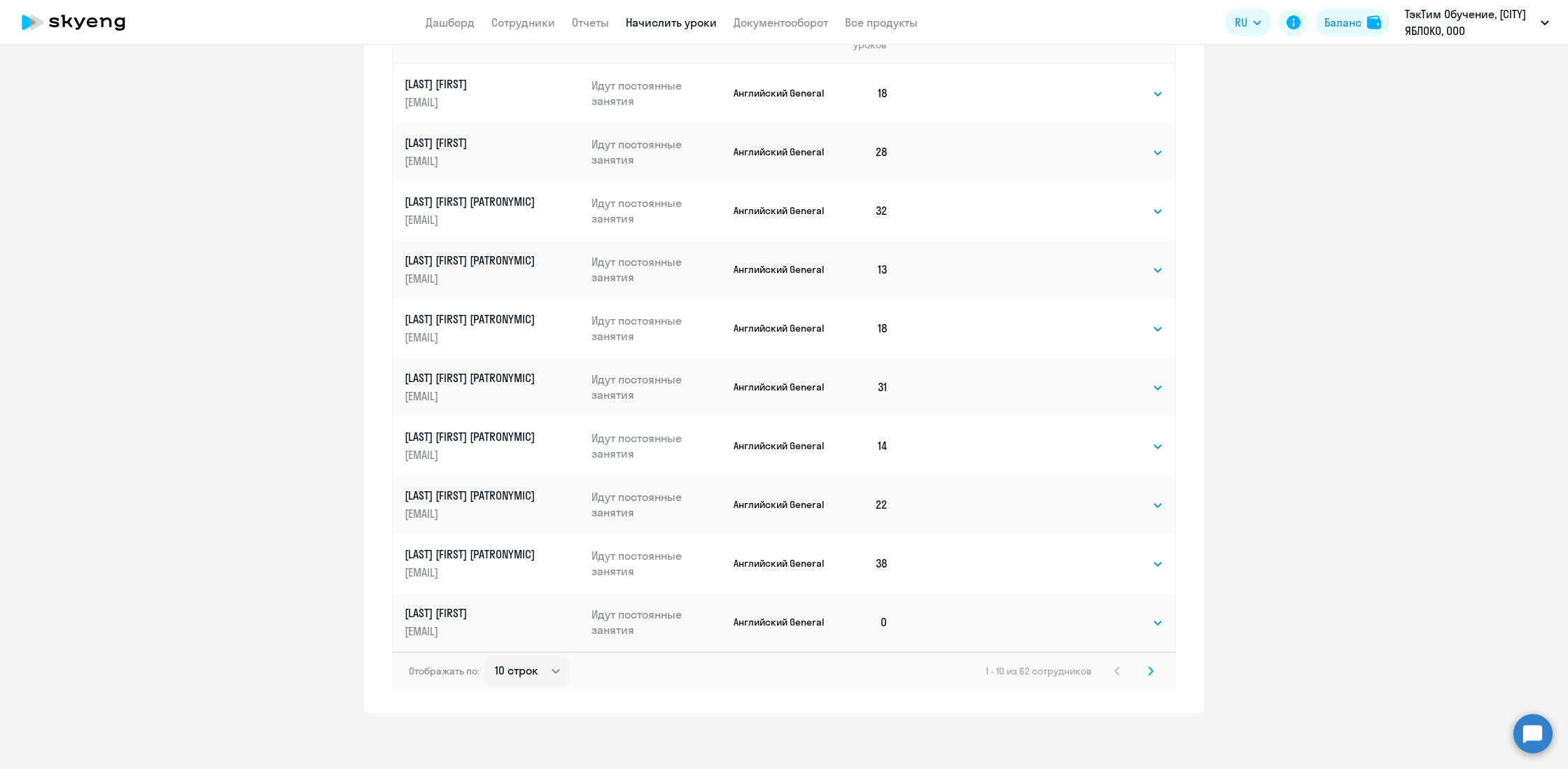 drag, startPoint x: 786, startPoint y: 195, endPoint x: 835, endPoint y: 198, distance: 49.091751 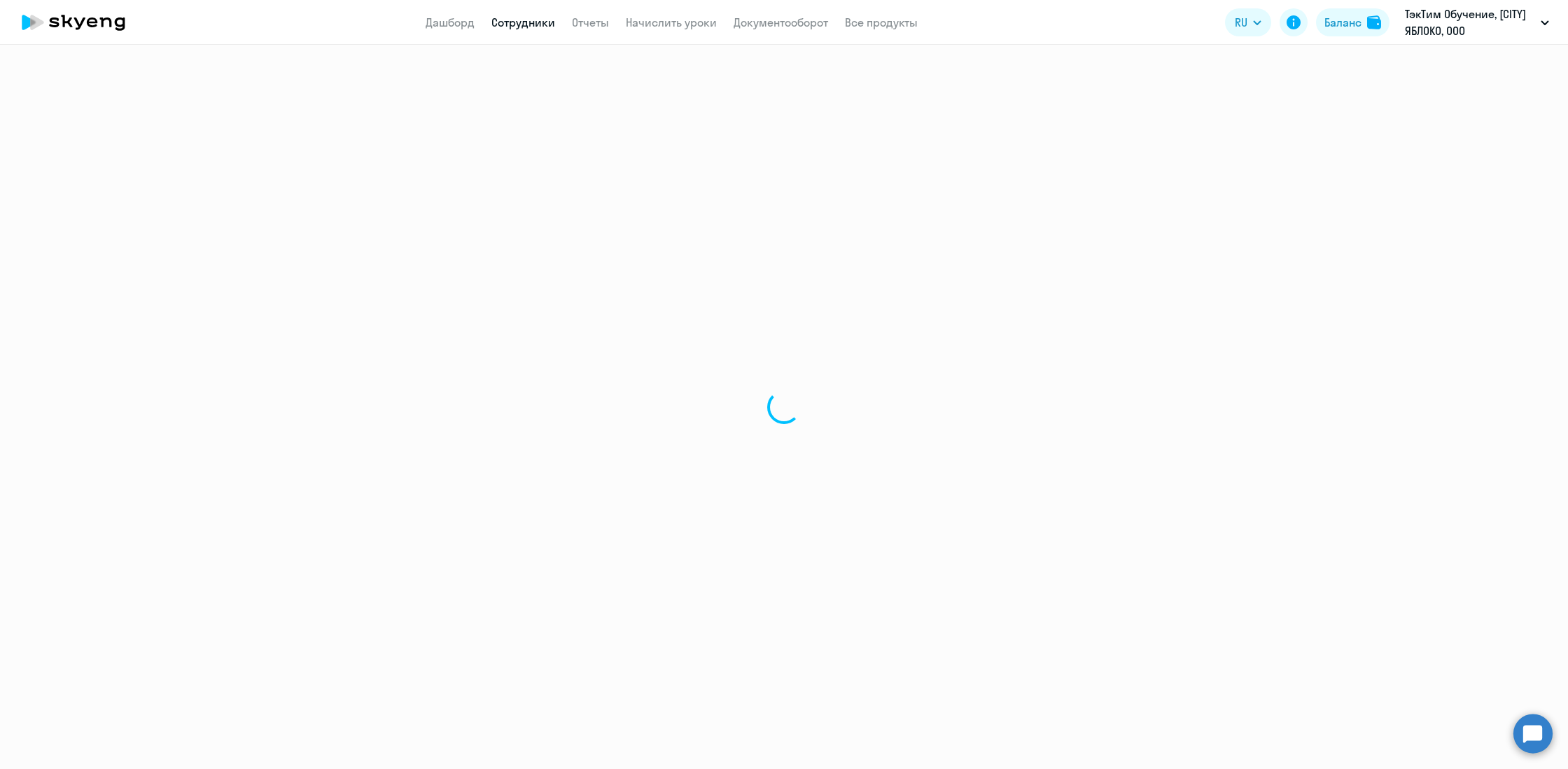 scroll, scrollTop: 0, scrollLeft: 0, axis: both 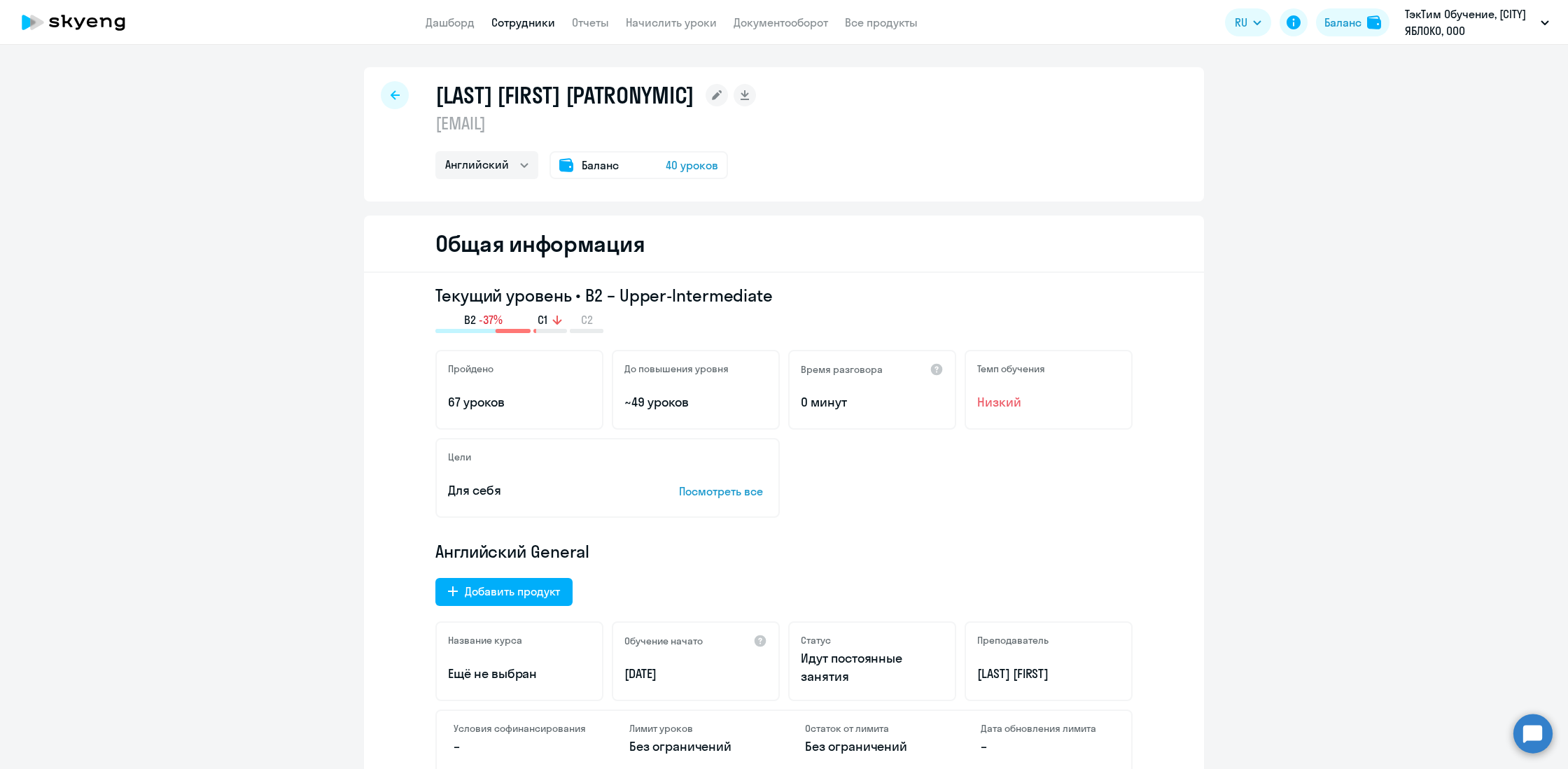 click on "Баланс 40 уроков" 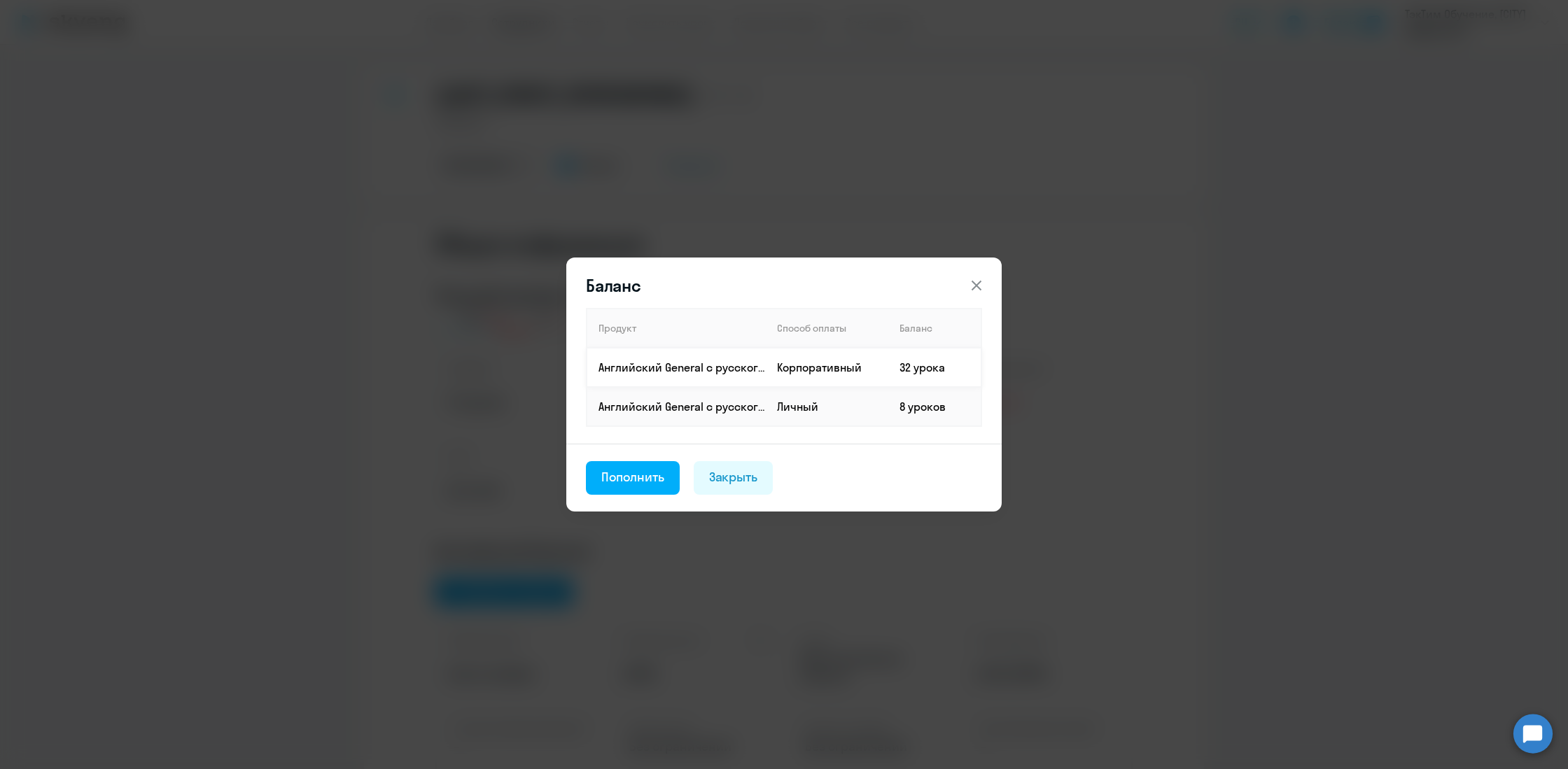 click on "32 урока" at bounding box center (934, 367) 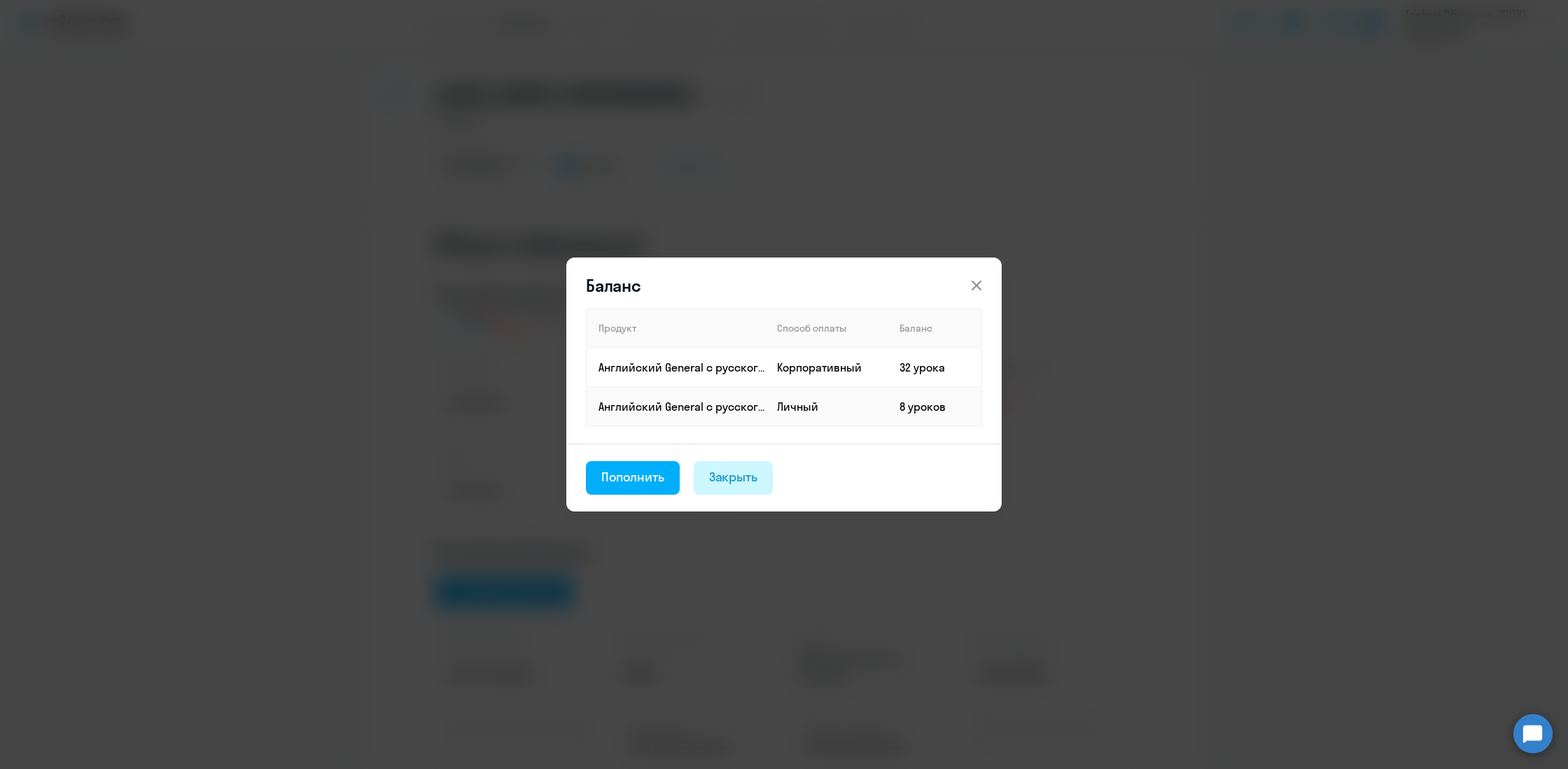 click on "Закрыть" at bounding box center [734, 477] 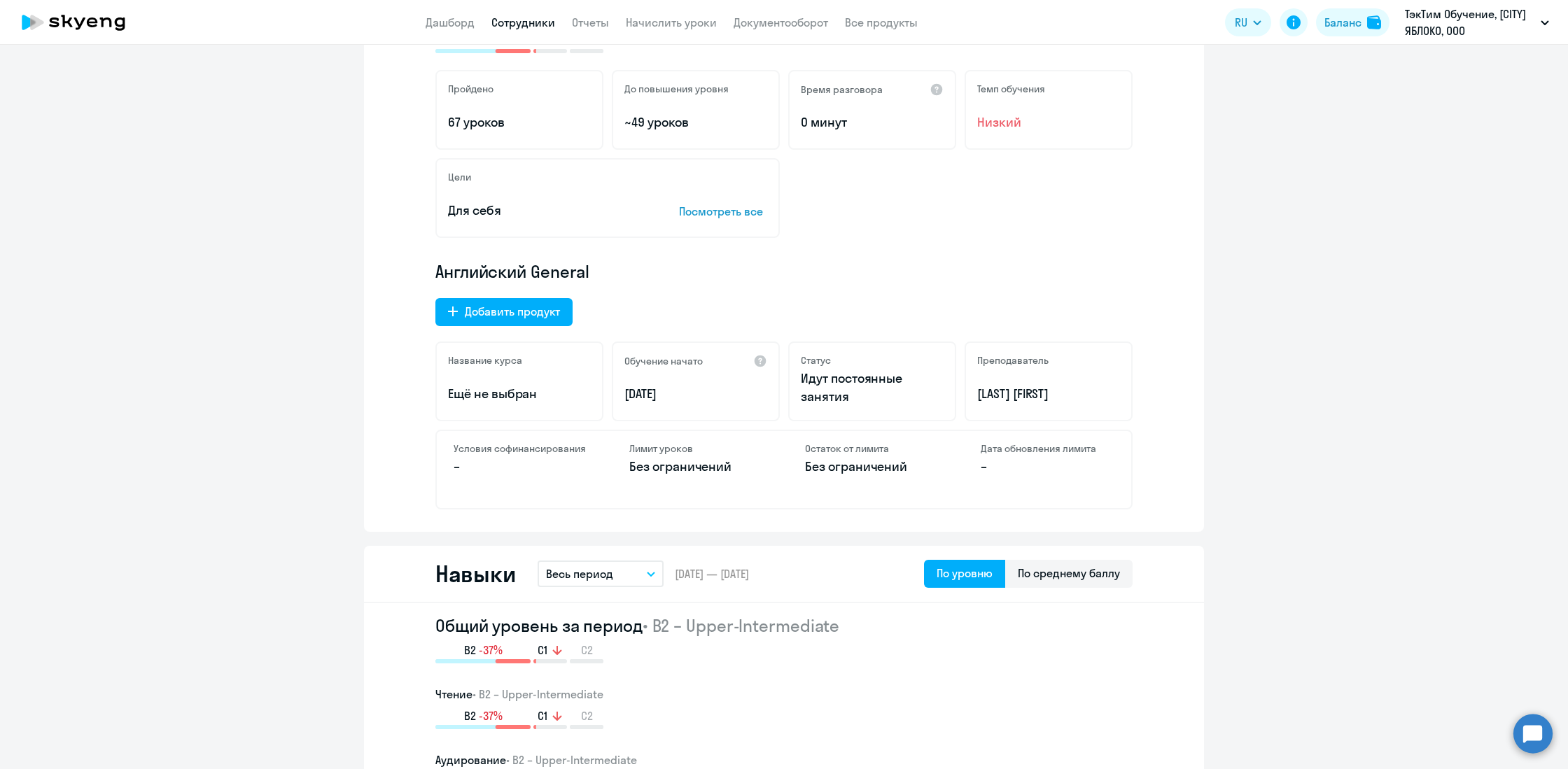 scroll, scrollTop: 0, scrollLeft: 0, axis: both 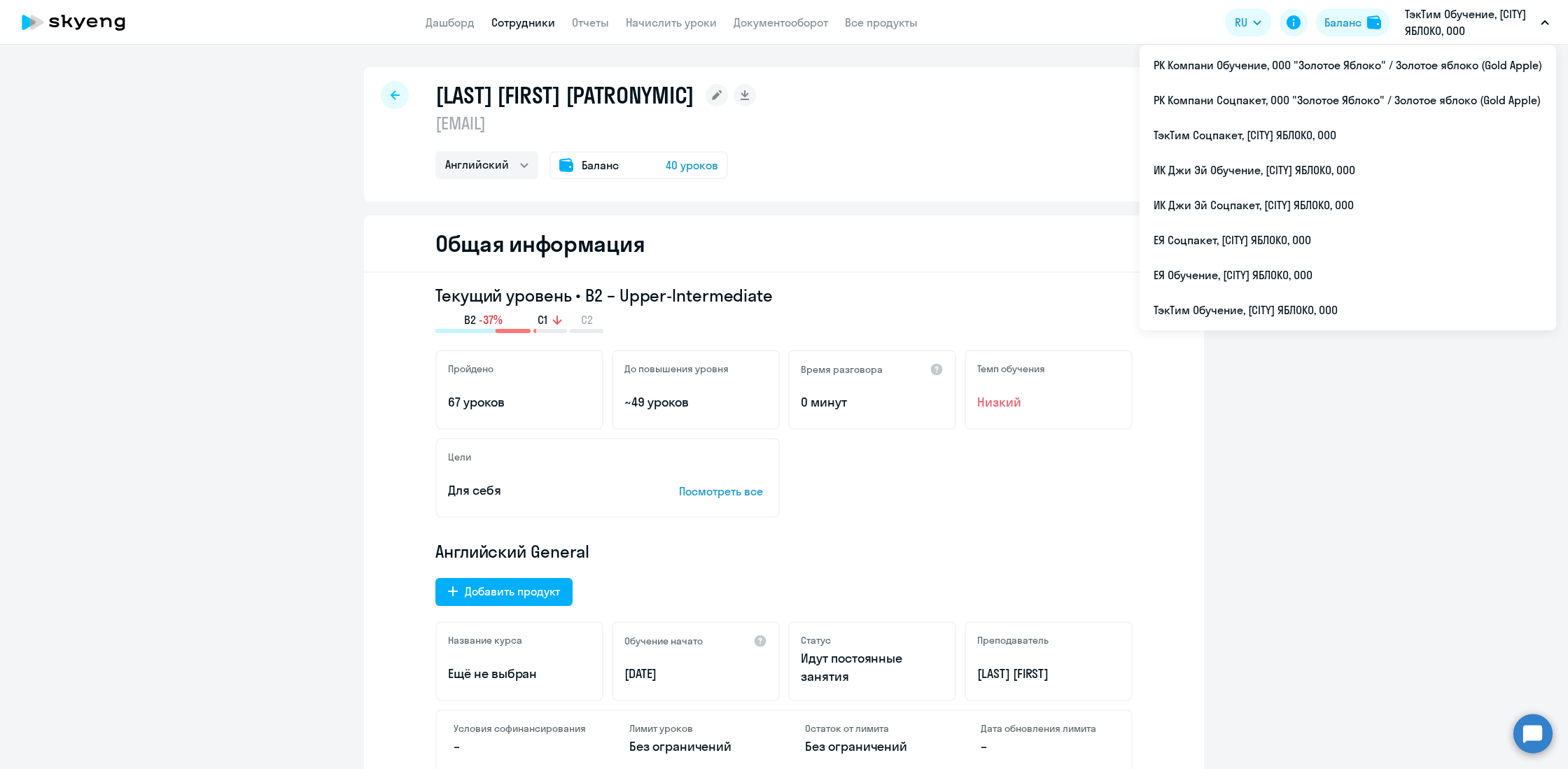 click on "ТэкТим Обучение, [CITY] ЯБЛОКО, ООО" at bounding box center [1470, 22] 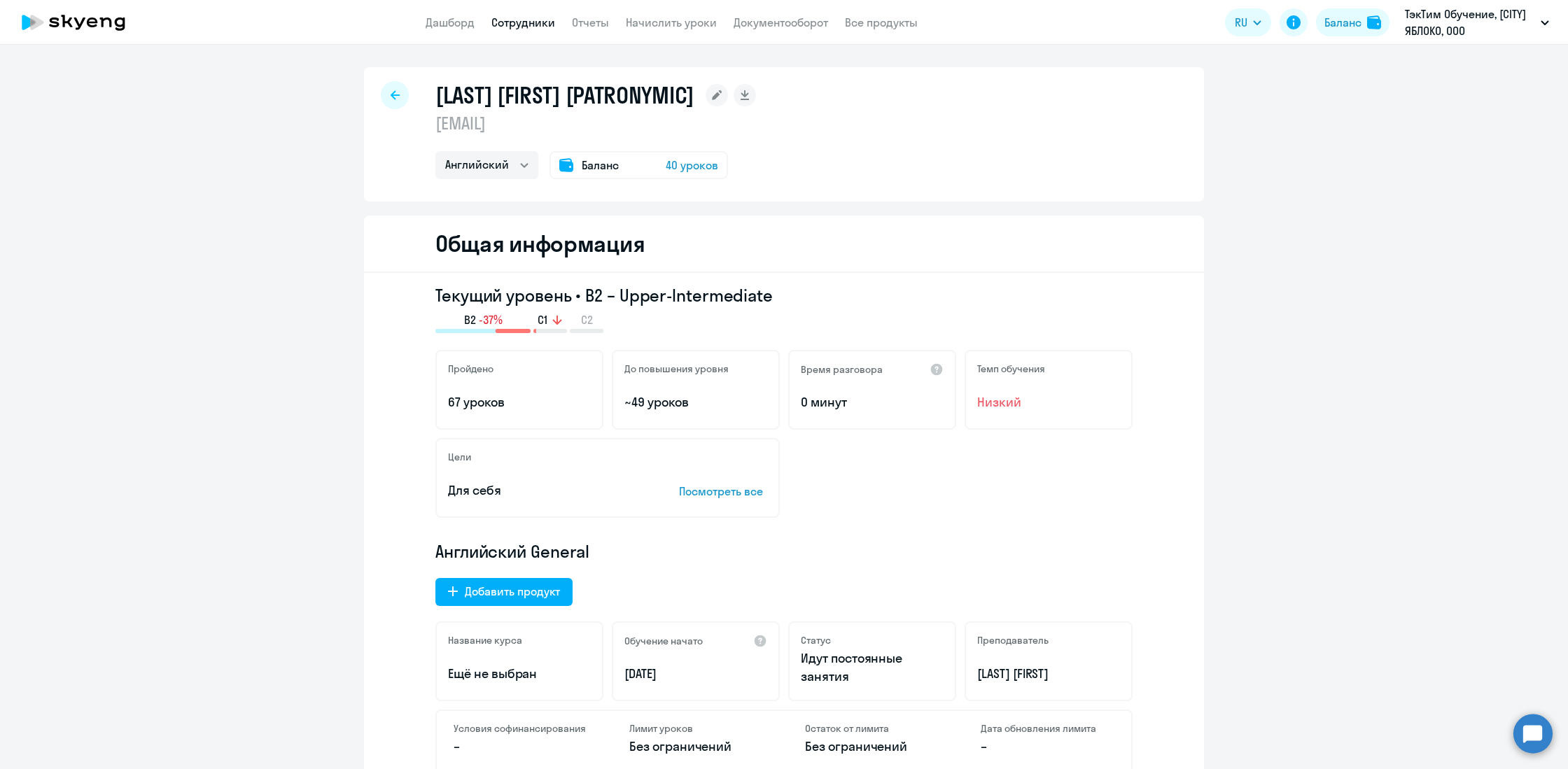 click on "[LAST] [FIRST] [PATRONYMIC]
[EMAIL]  Английский
Баланс 40 уроков Общая информация  Текущий уровень • B2 – Upper-Intermediate   B2   -37%   C1
C2 Пройдено  67 уроков  До повышения уровня  ~49 уроков  Время разговора
0 минут  Темп обучения  Низкий  Цели Для себя Посмотреть все Английский General
Добавить продукт  Название курса  Ещё не выбран  Обучение начато
[DATE]  Статус  Идут постоянные занятия  Преподаватель  Токарев Дмитрий  Условия софинансирования – Лимит уроков  Без ограничений  Остаток от лимита  Без ограничений  Дата обновления лимита –" 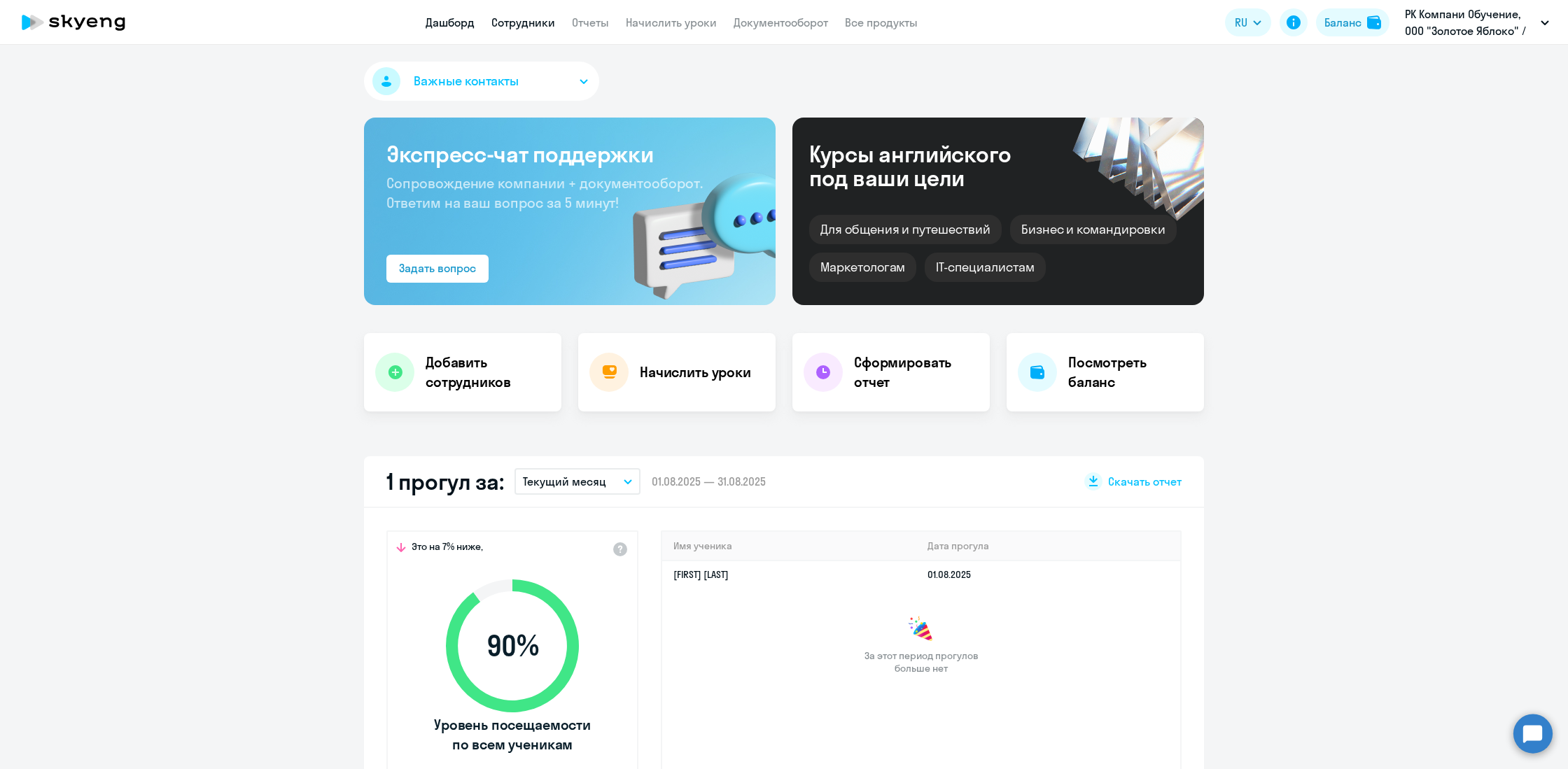 click on "Сотрудники" at bounding box center [523, 22] 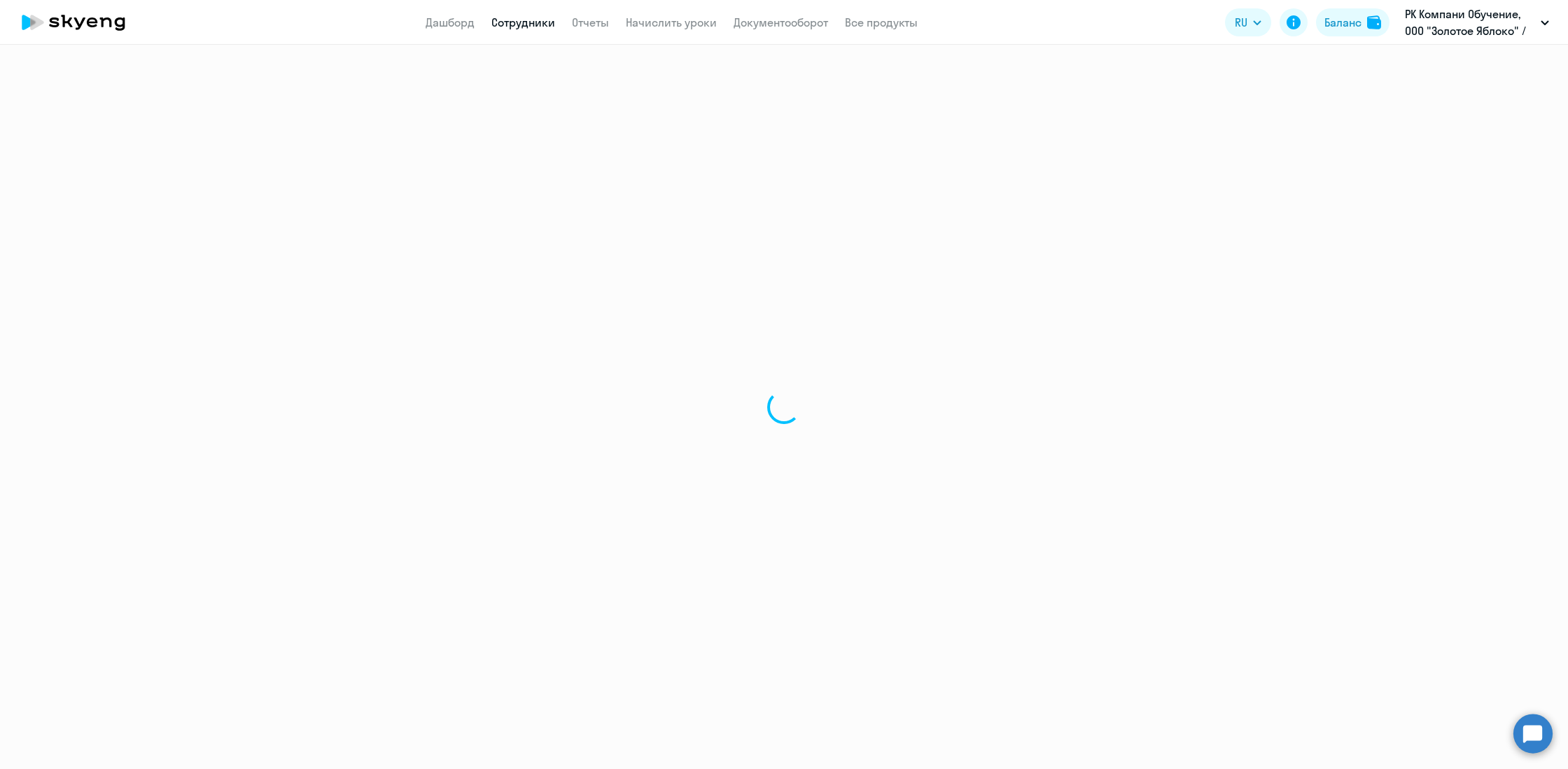select on "30" 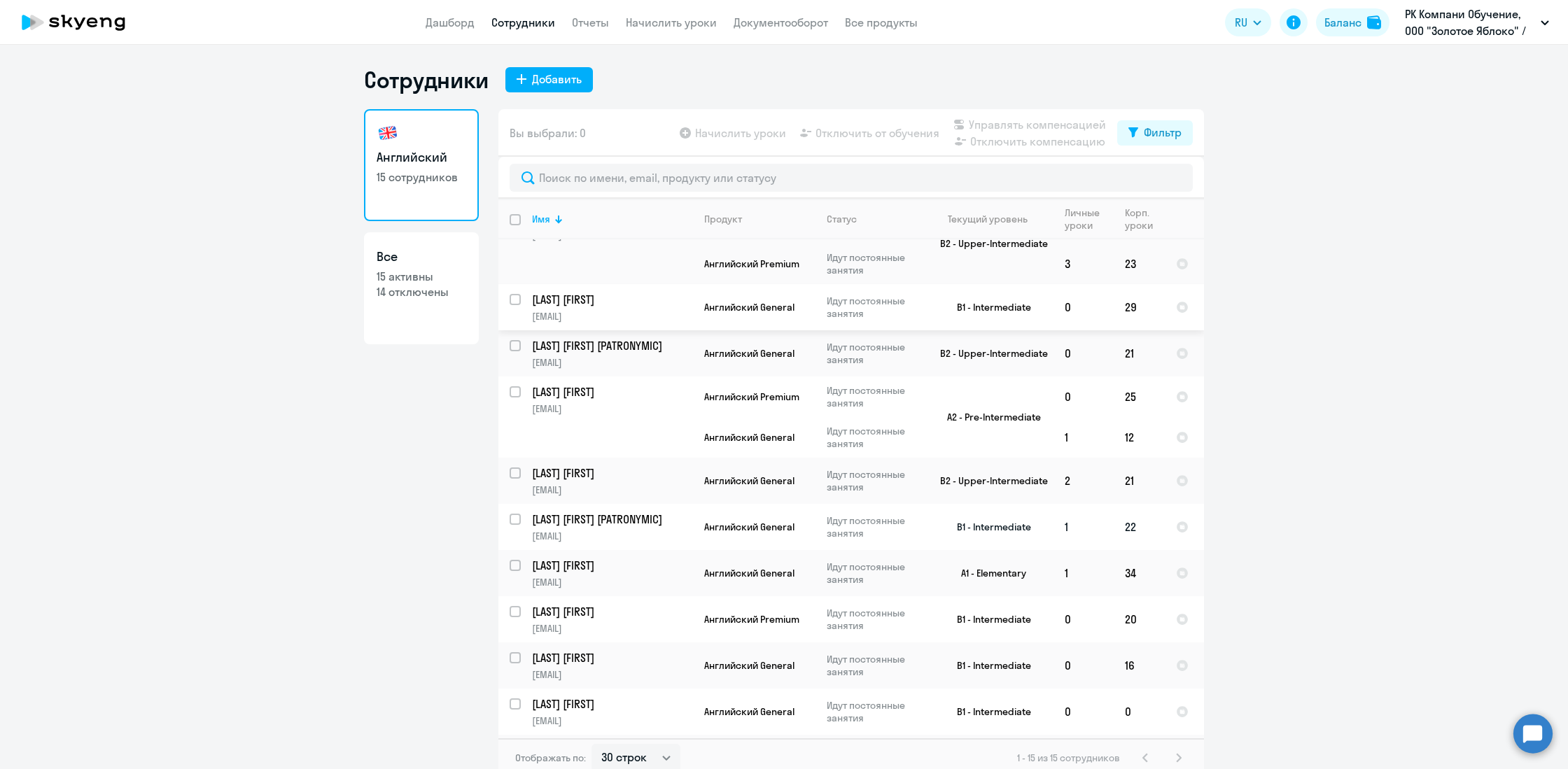 scroll, scrollTop: 299, scrollLeft: 0, axis: vertical 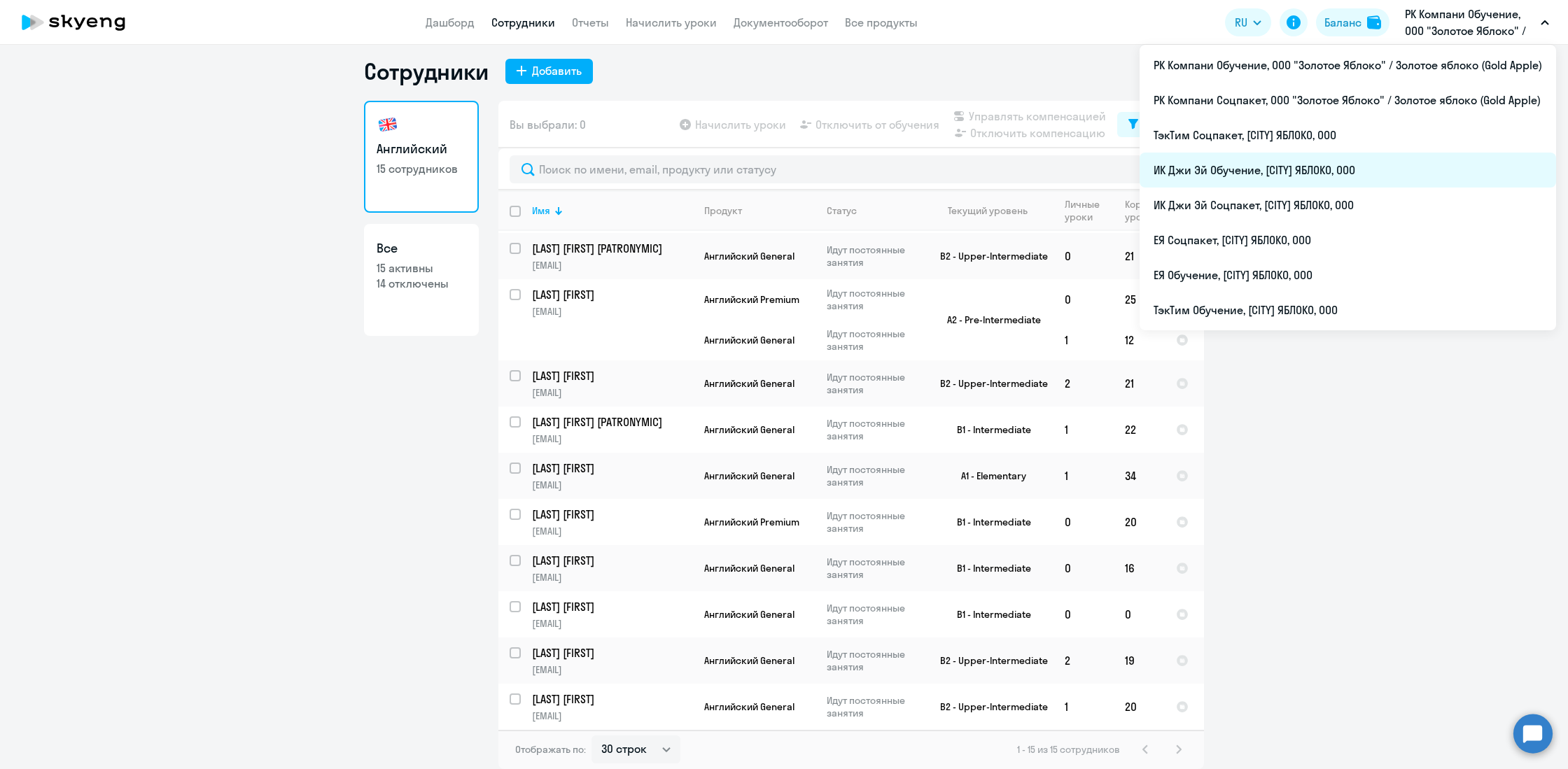 click on "ИК Джи Эй Обучение, [CITY] ЯБЛОКО, ООО" at bounding box center [1348, 170] 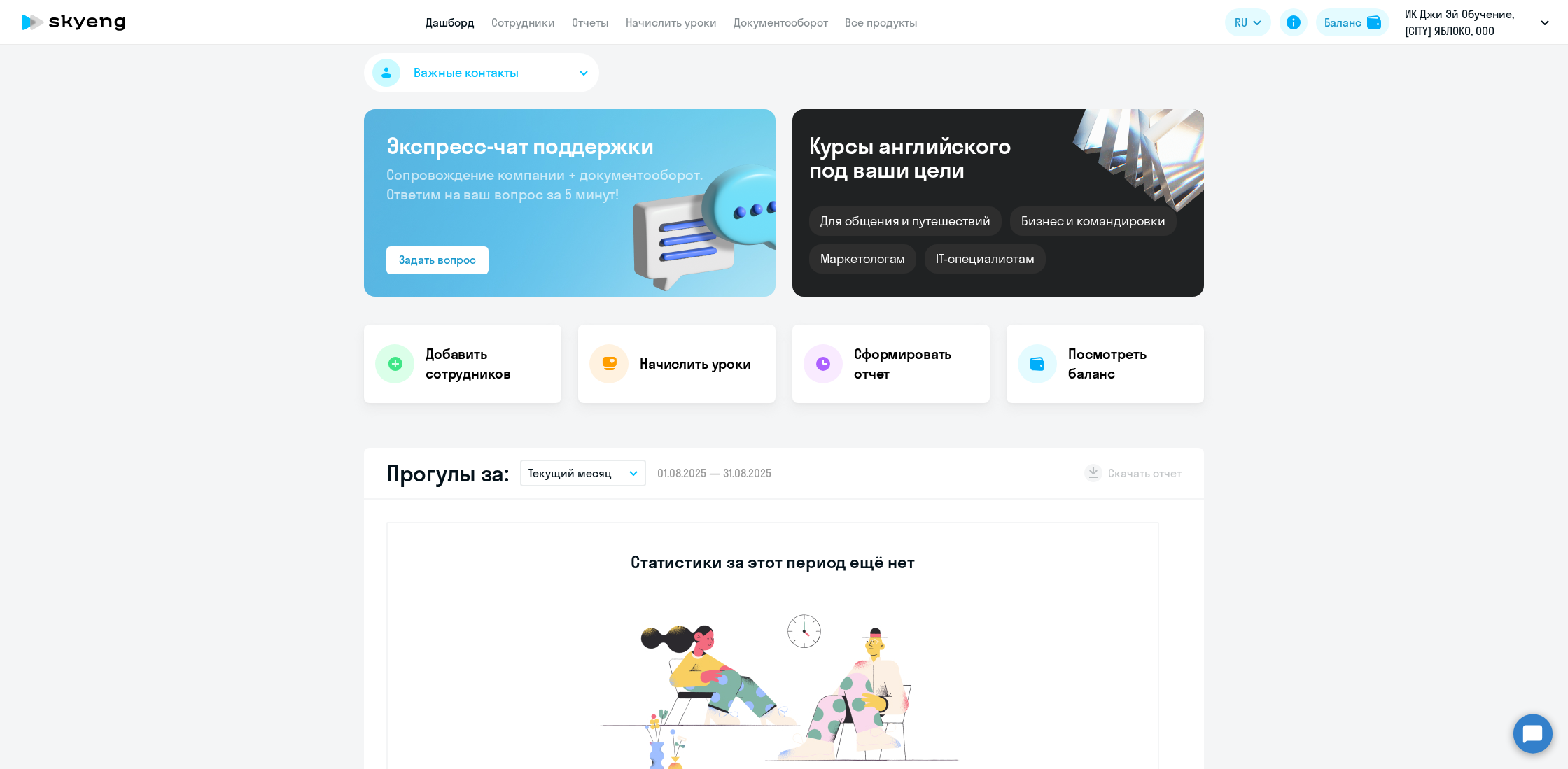 select on "30" 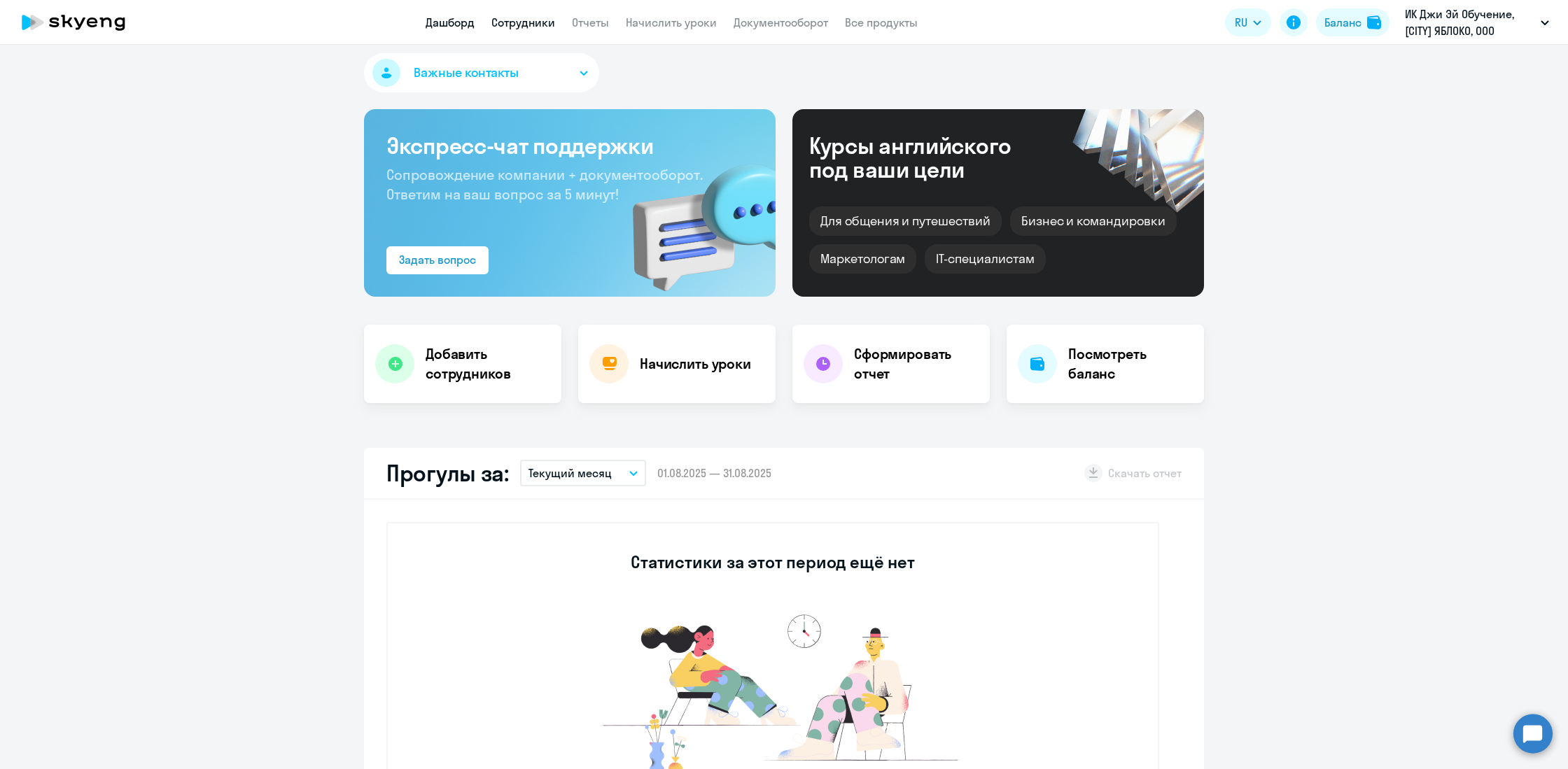 click on "Сотрудники" at bounding box center [523, 22] 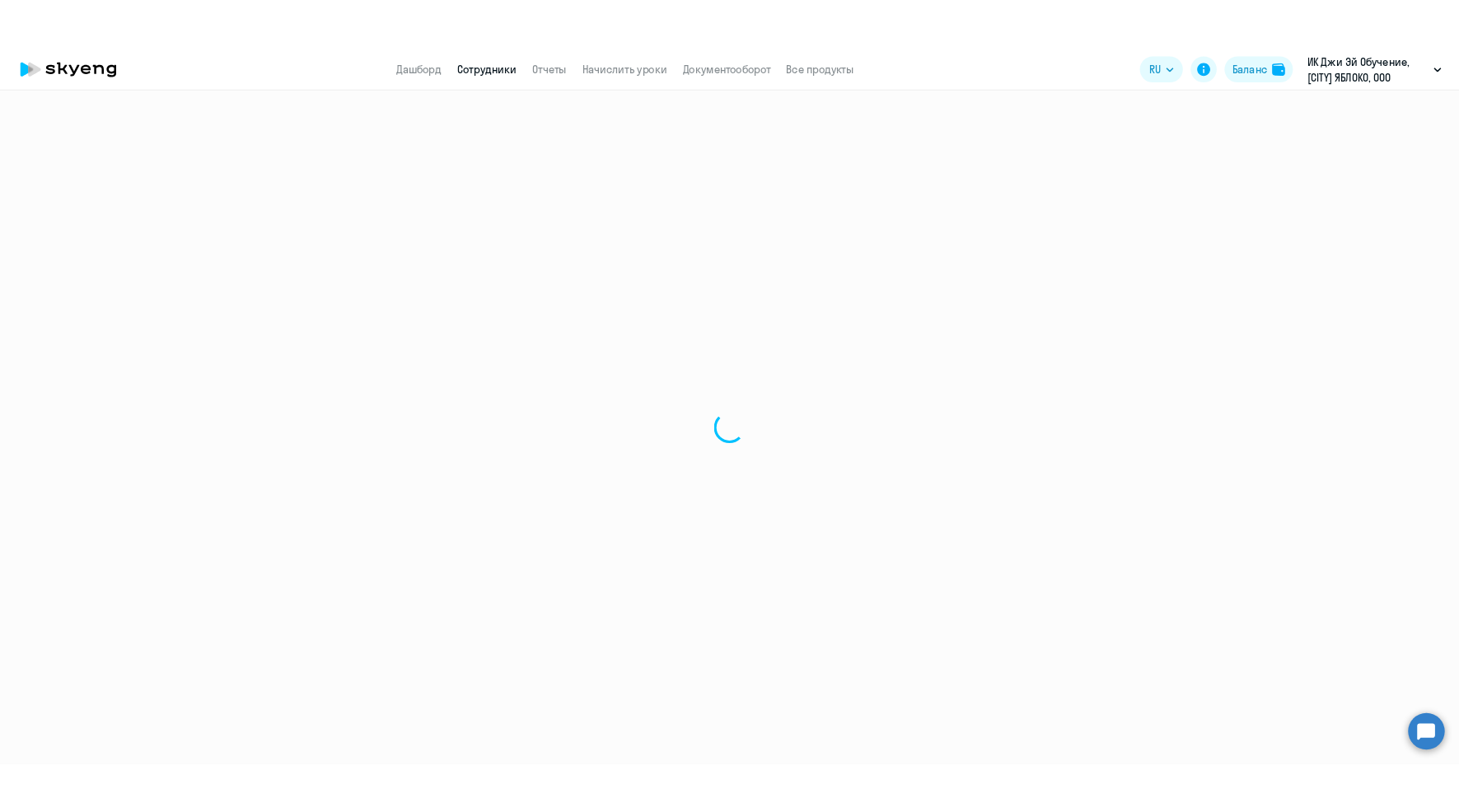 scroll, scrollTop: 0, scrollLeft: 0, axis: both 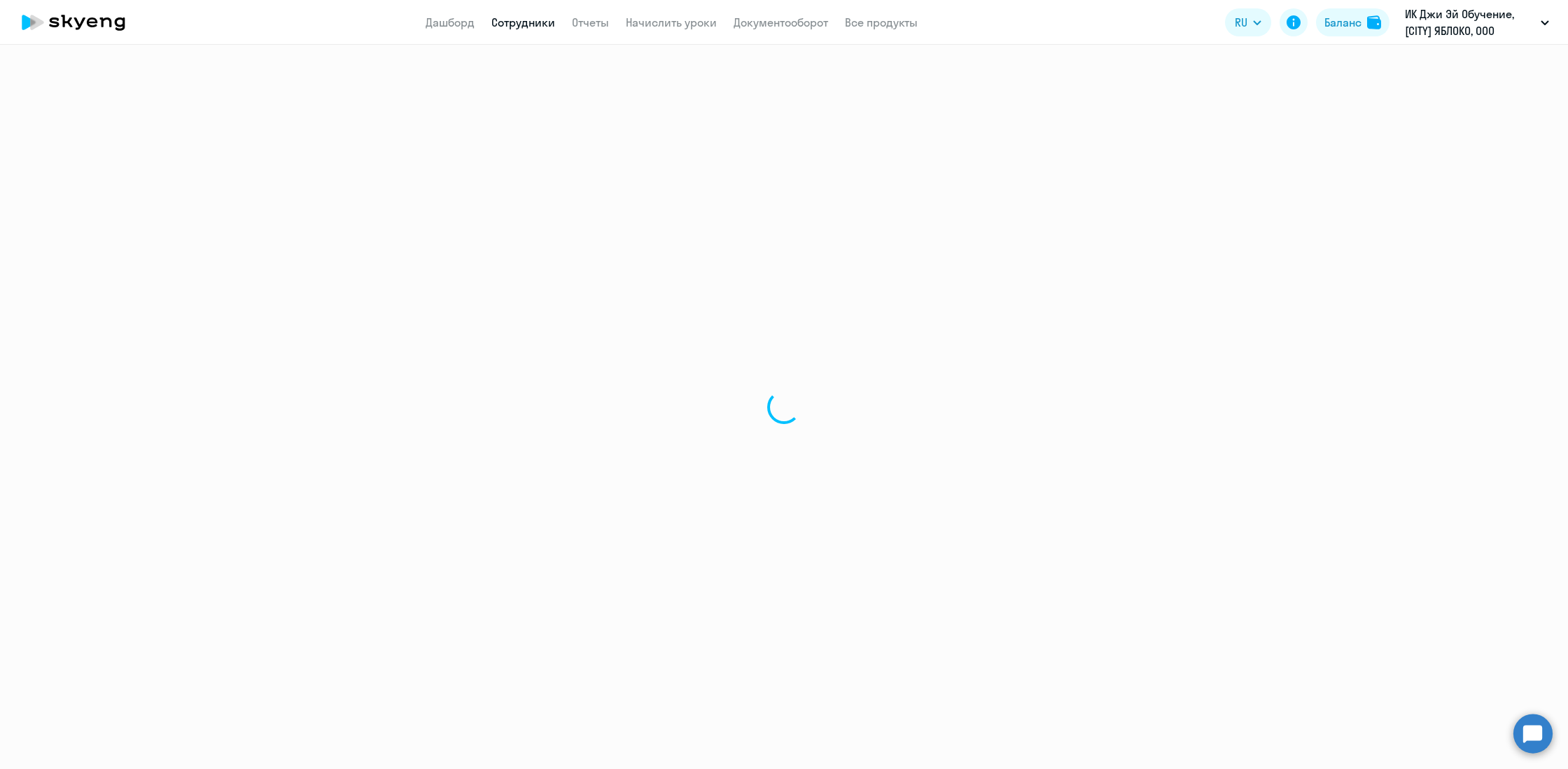 select on "30" 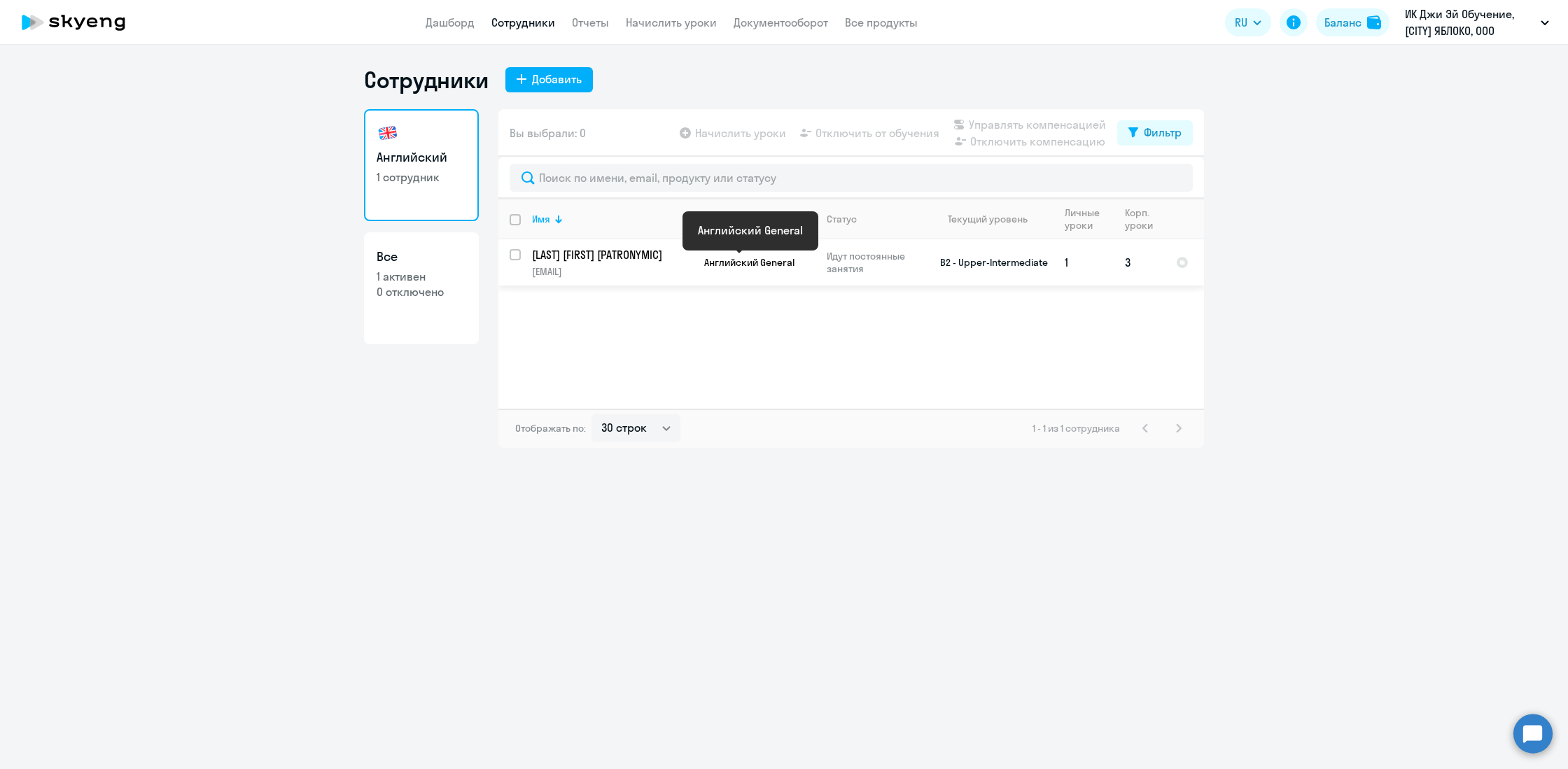 click on "Английский General" 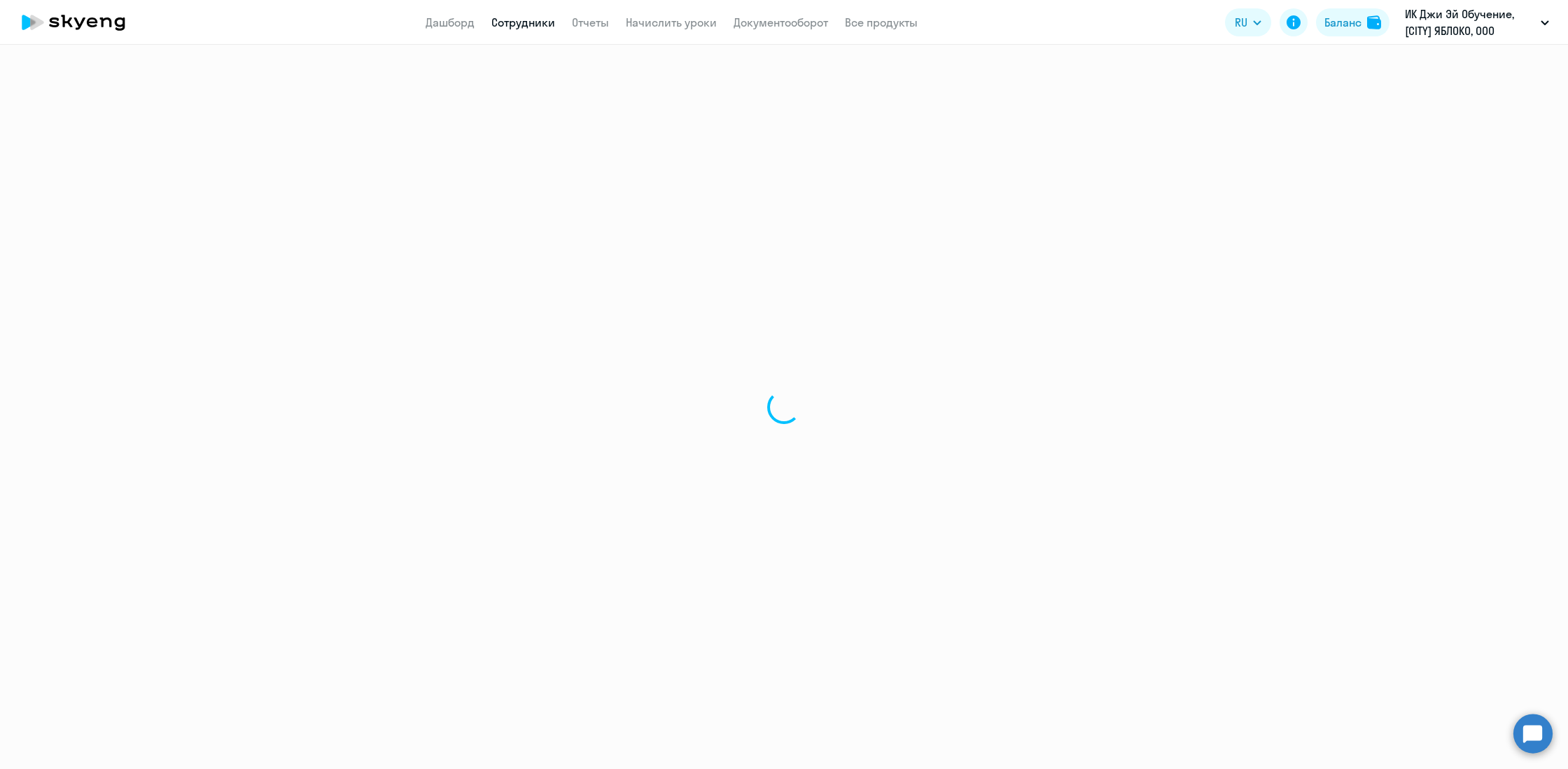 select on "english" 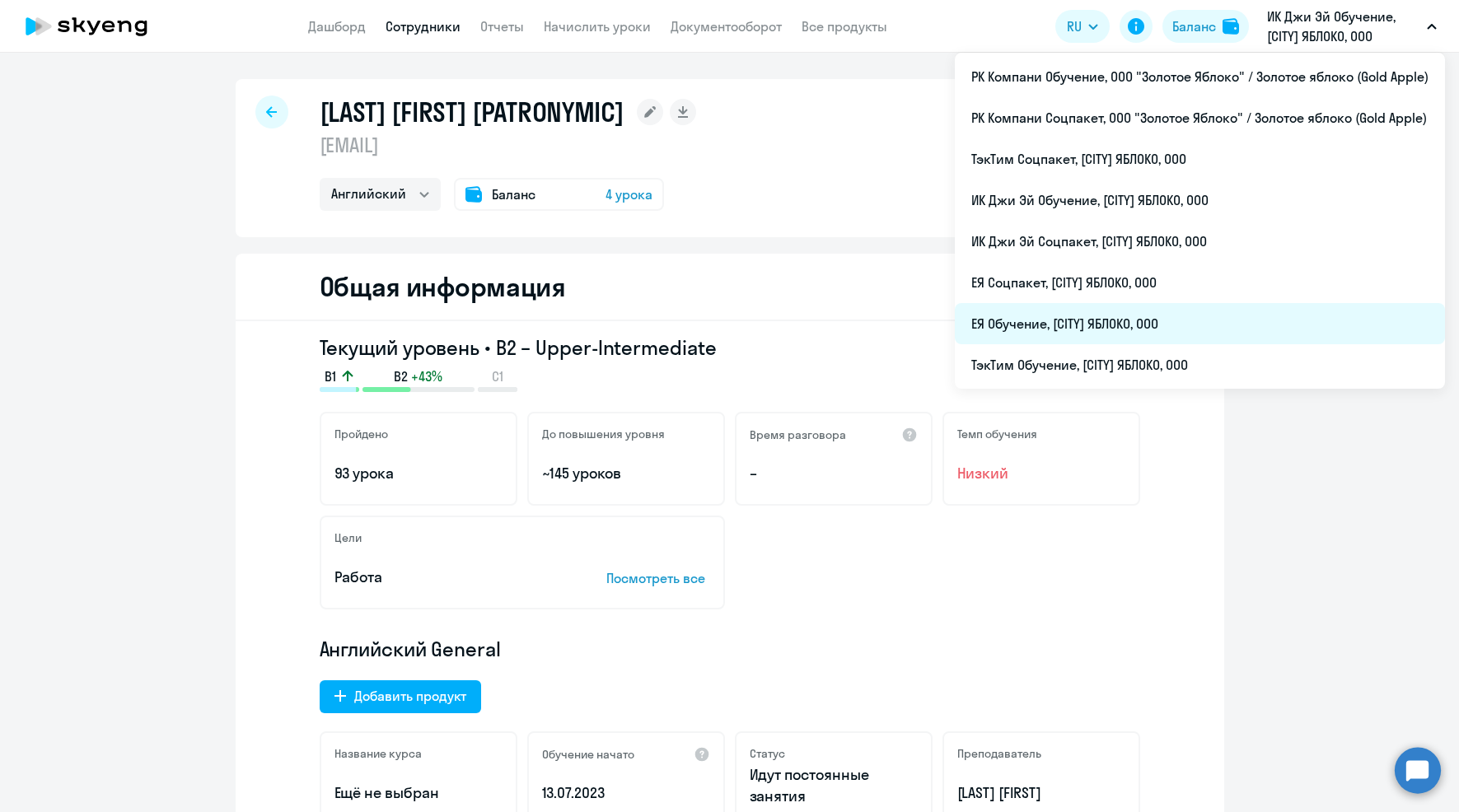 click on "ЕЯ Обучение, [CITY] ЯБЛОКО, ООО" at bounding box center (1199, 324) 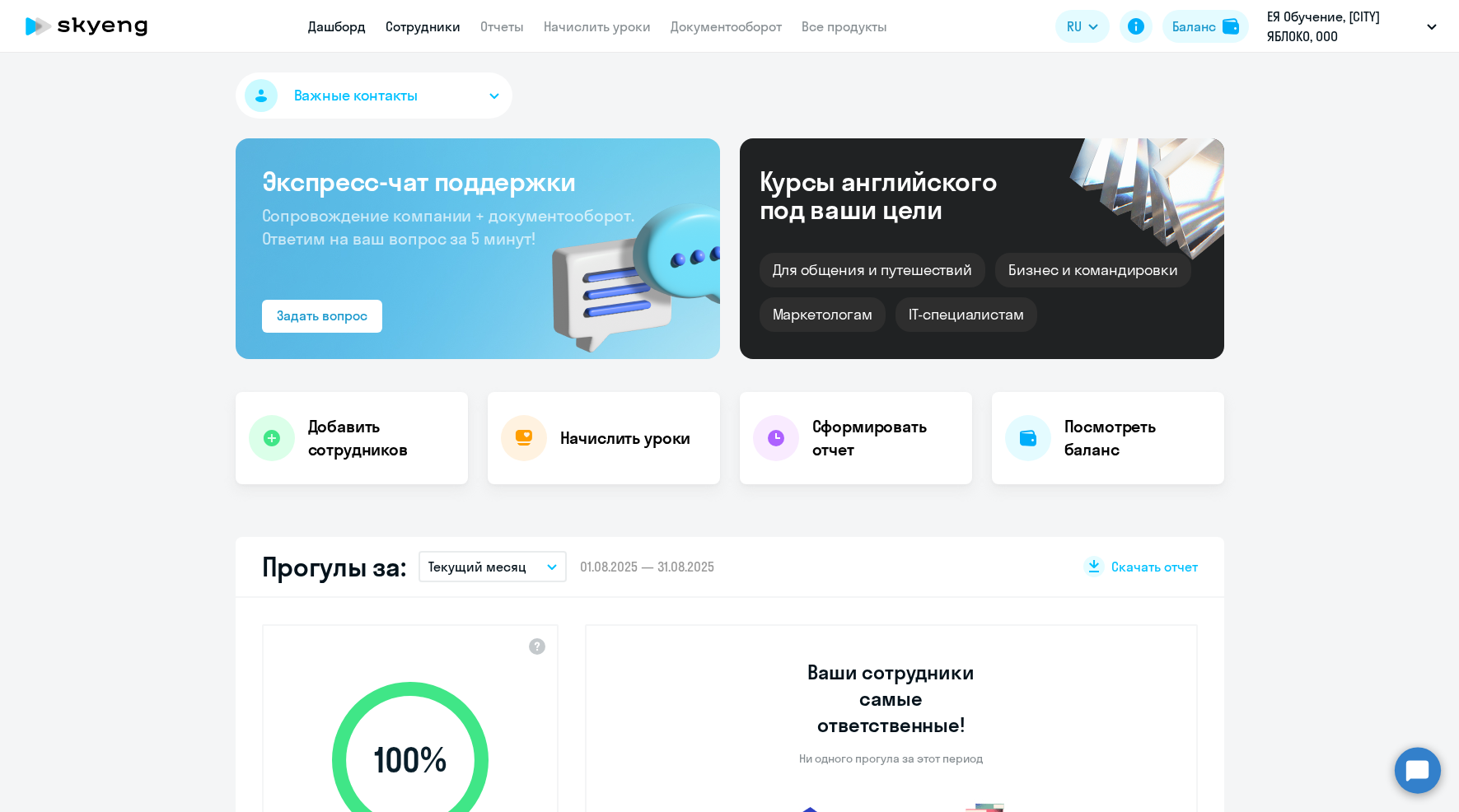 click on "Сотрудники" at bounding box center (423, 26) 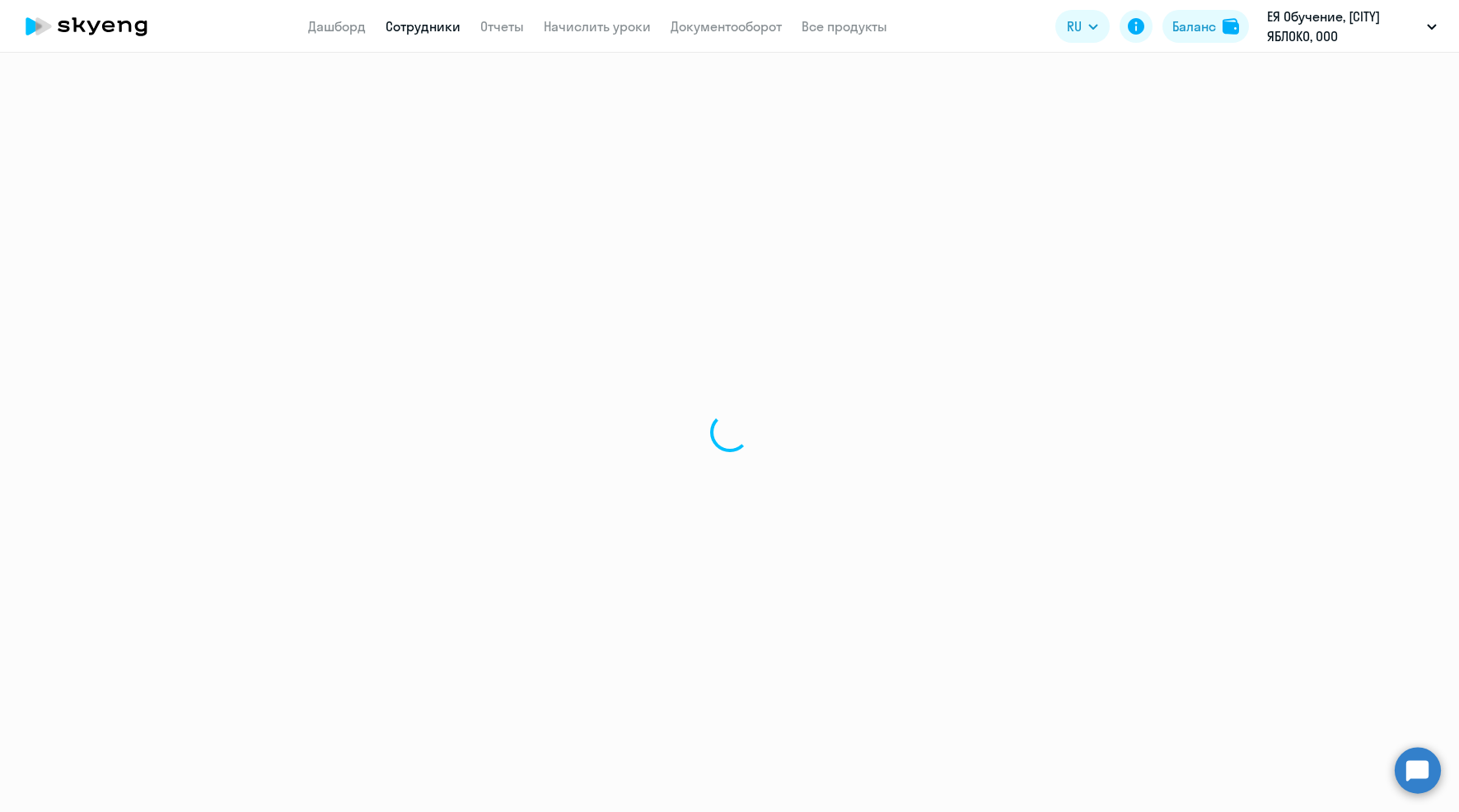 select on "30" 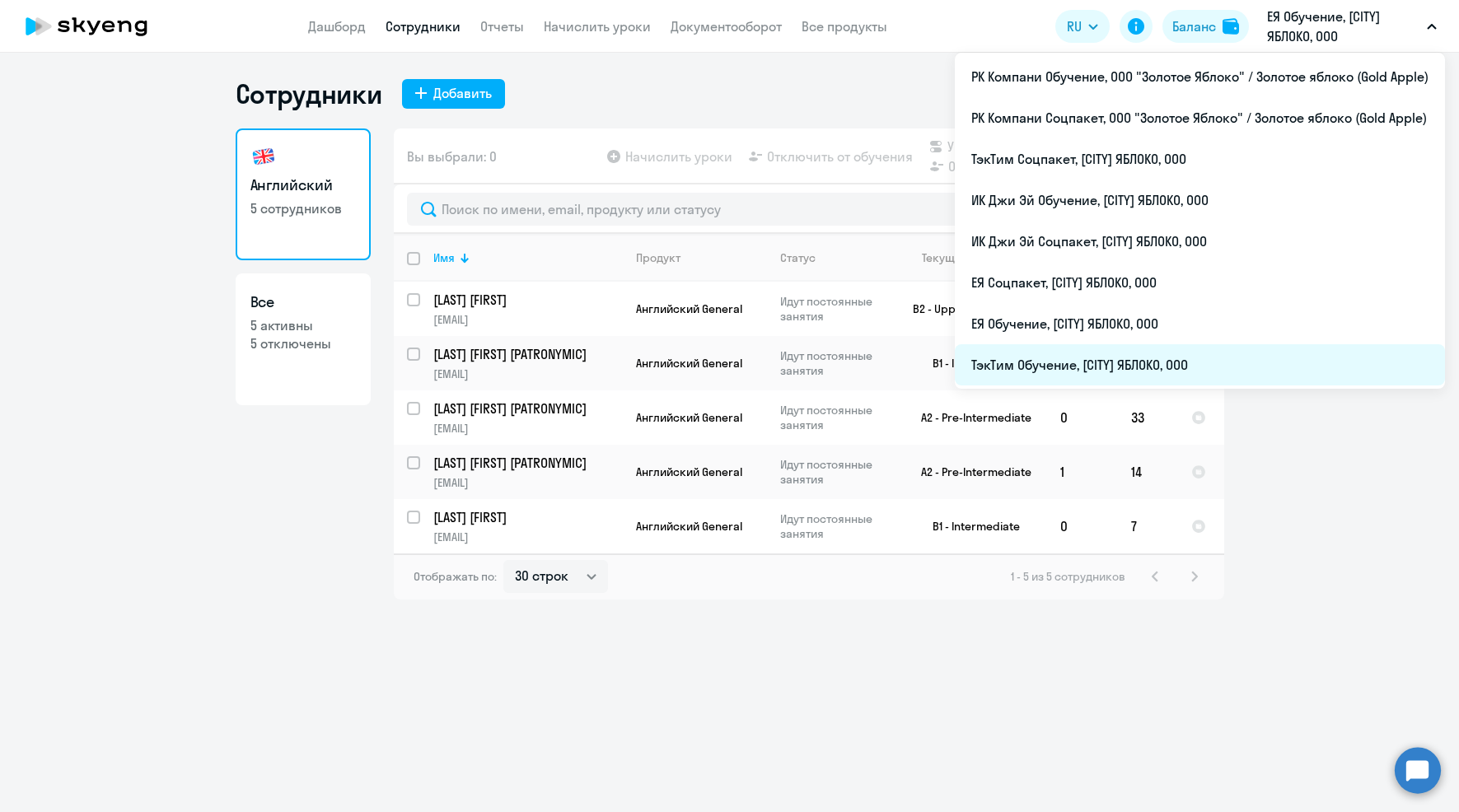 click on "ТэкТим Обучение, [CITY] ЯБЛОКО, ООО" at bounding box center [1199, 365] 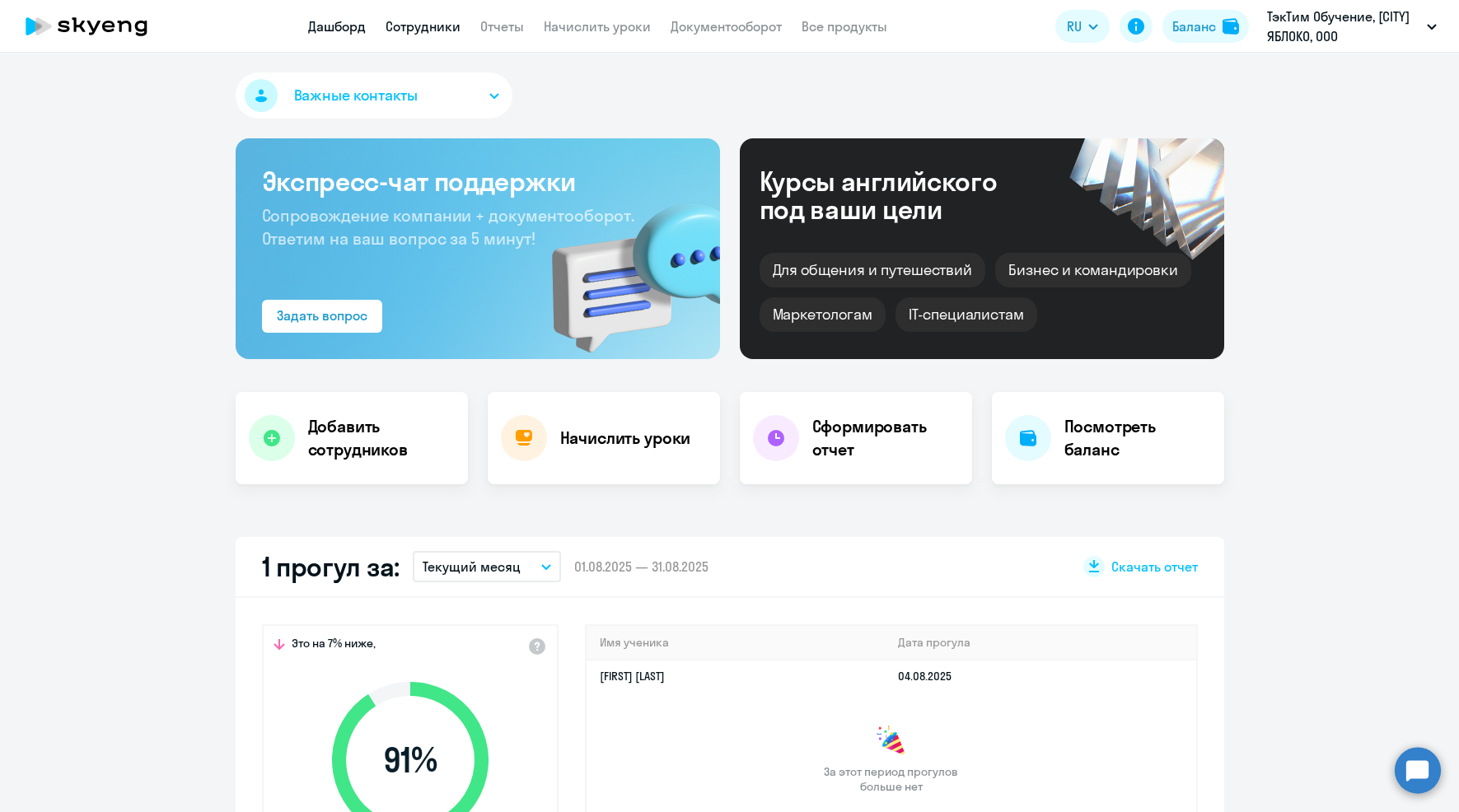 click on "Сотрудники" at bounding box center [423, 26] 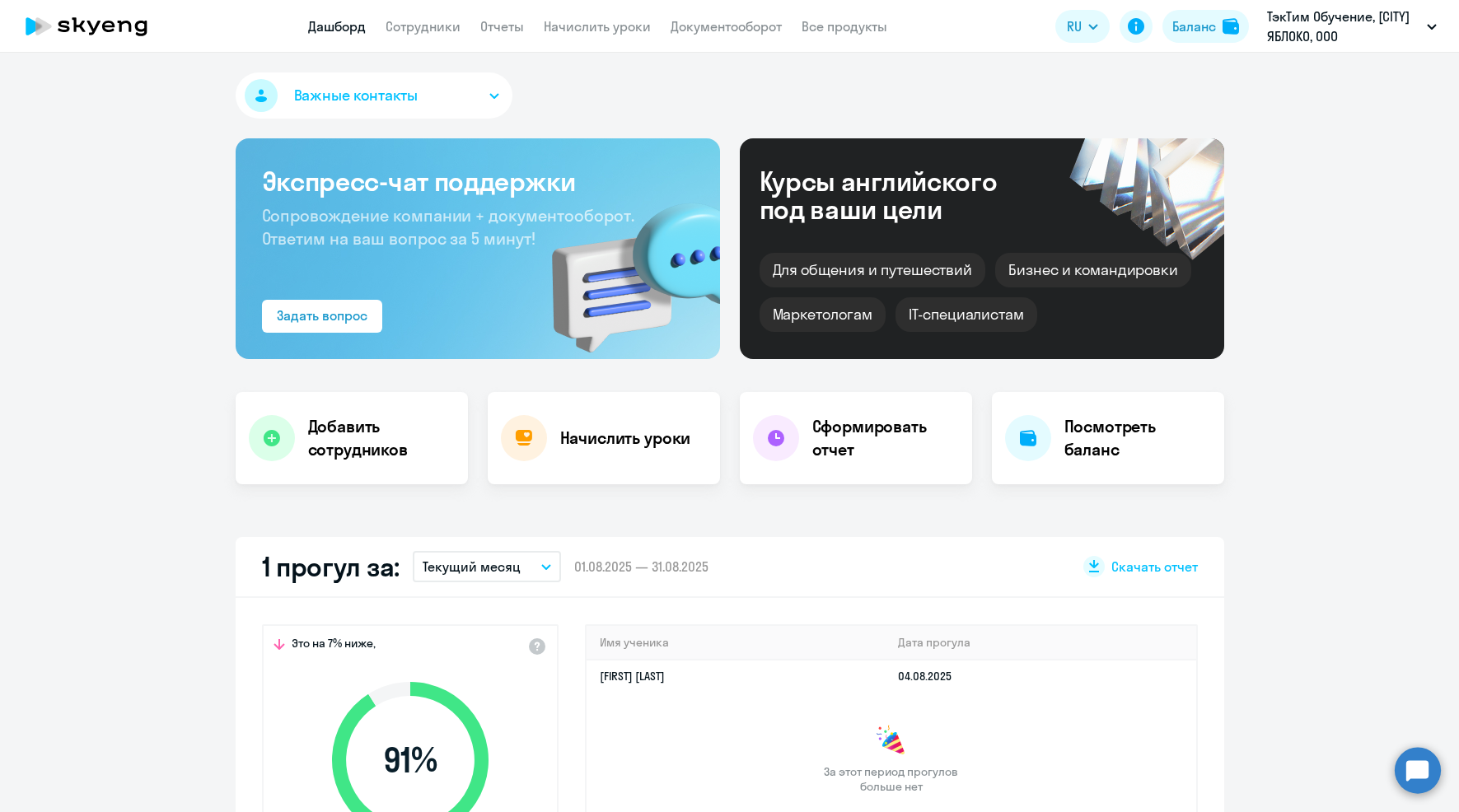 select on "30" 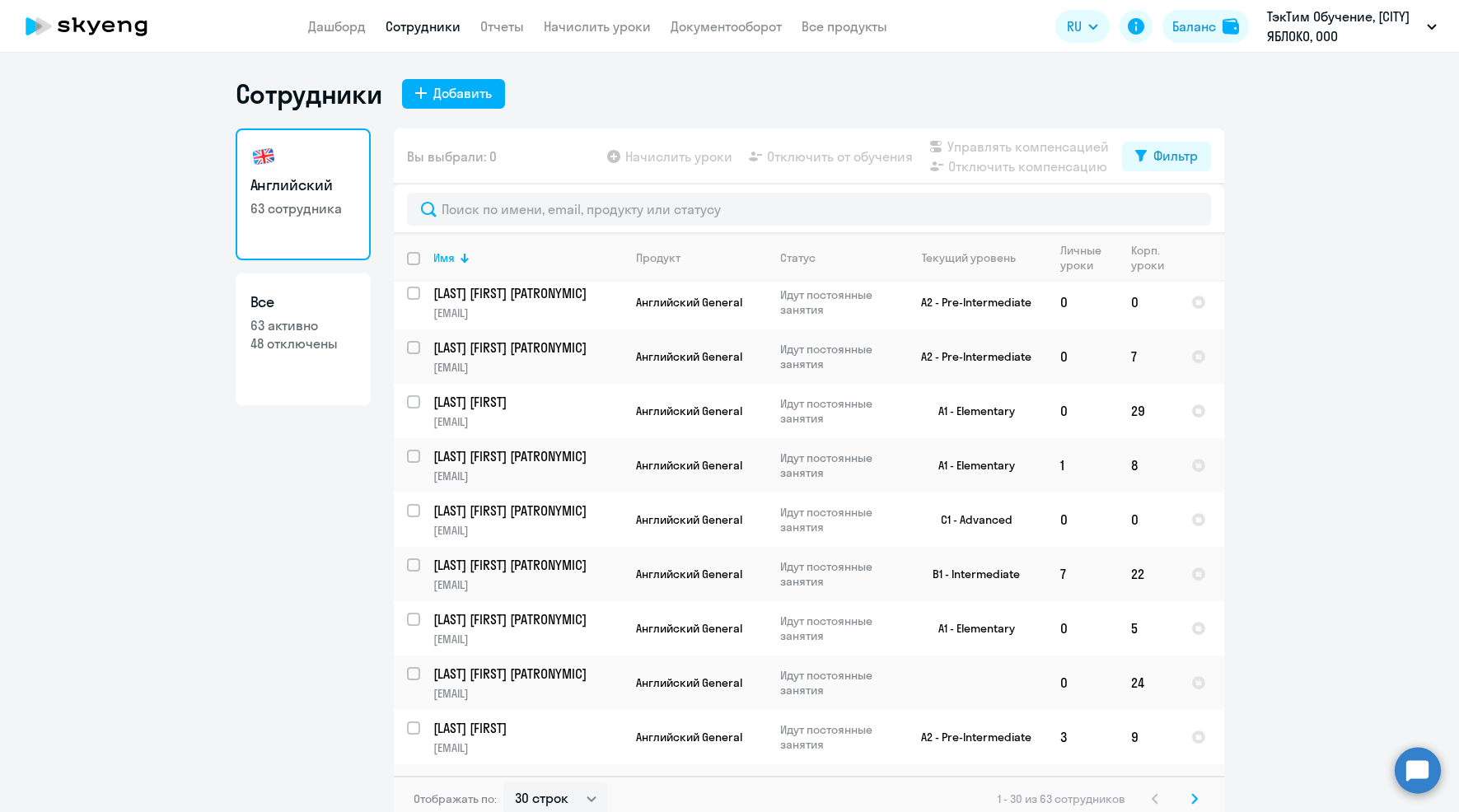 scroll, scrollTop: 741, scrollLeft: 0, axis: vertical 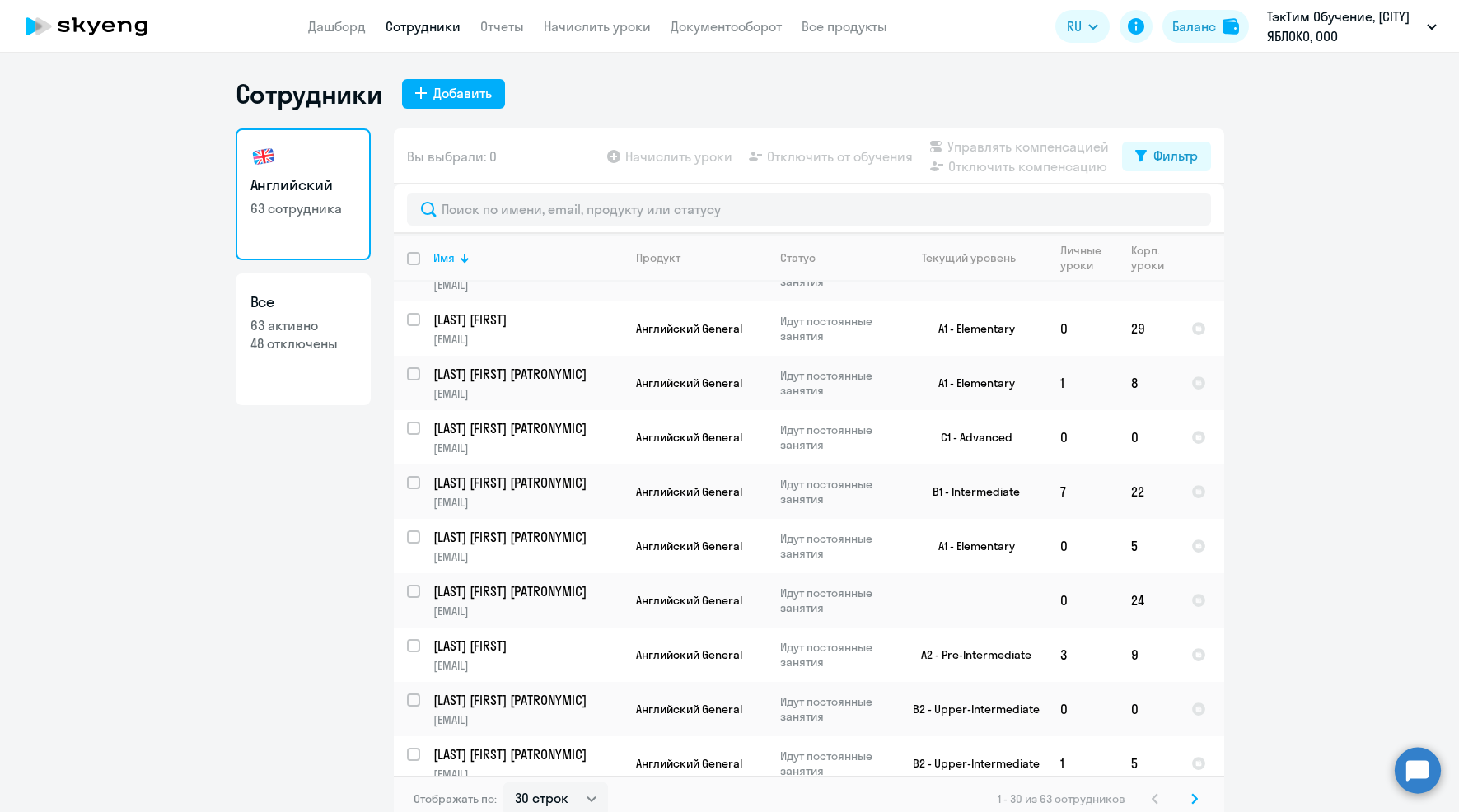 click on "[LAST] [FIRST] [PATRONYMIC] [EMAIL] Английский General Идут постоянные занятия A2 - Pre-Intermediate  0   4
[LAST] [FIRST] [PATRONYMIC] [EMAIL] Английский General Идут постоянные занятия A1 - Elementary  0   0
[LAST] [FIRST] [PATRONYMIC] [EMAIL] Английский General Идут постоянные занятия  0   35
0" 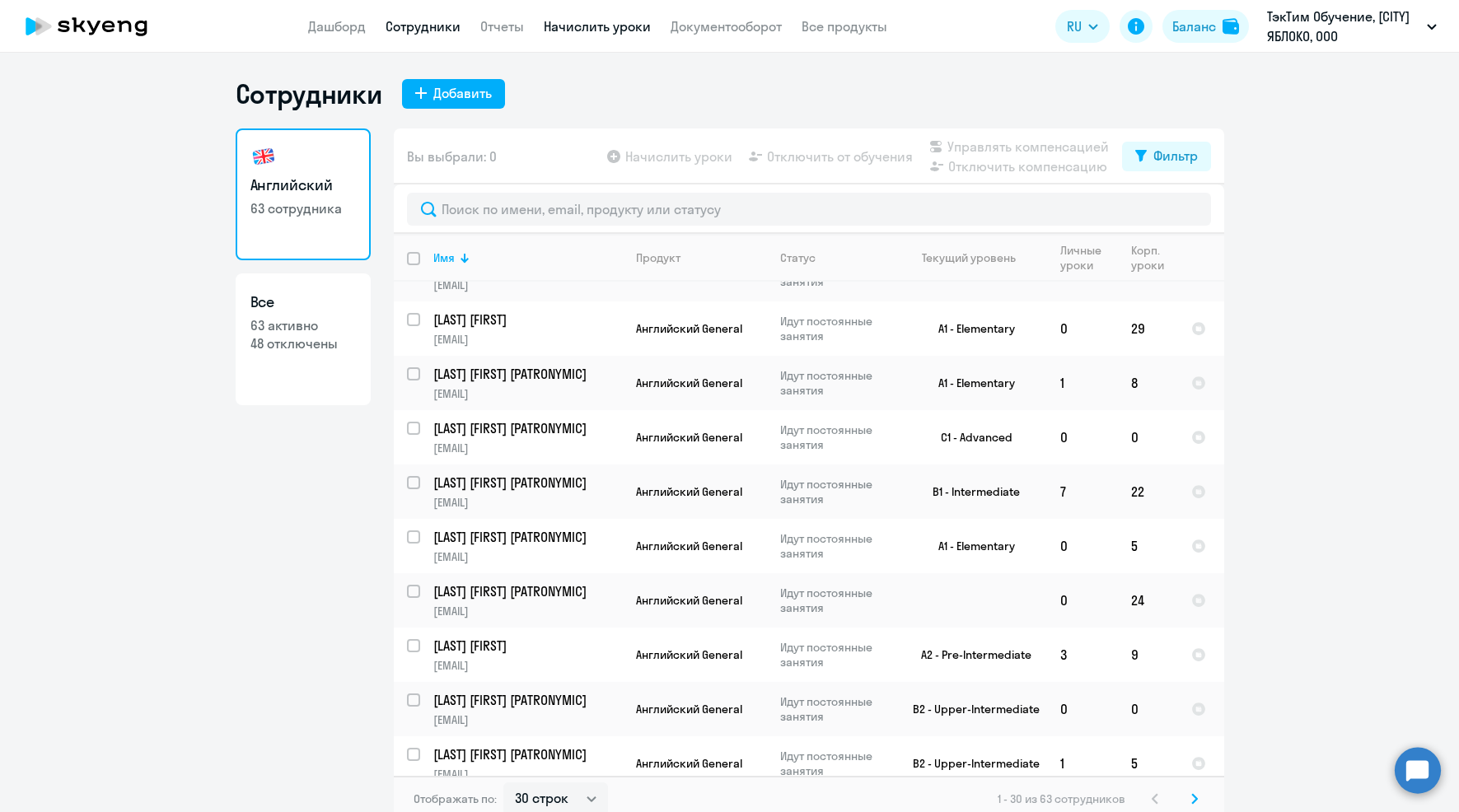 click on "Начислить уроки" at bounding box center (597, 26) 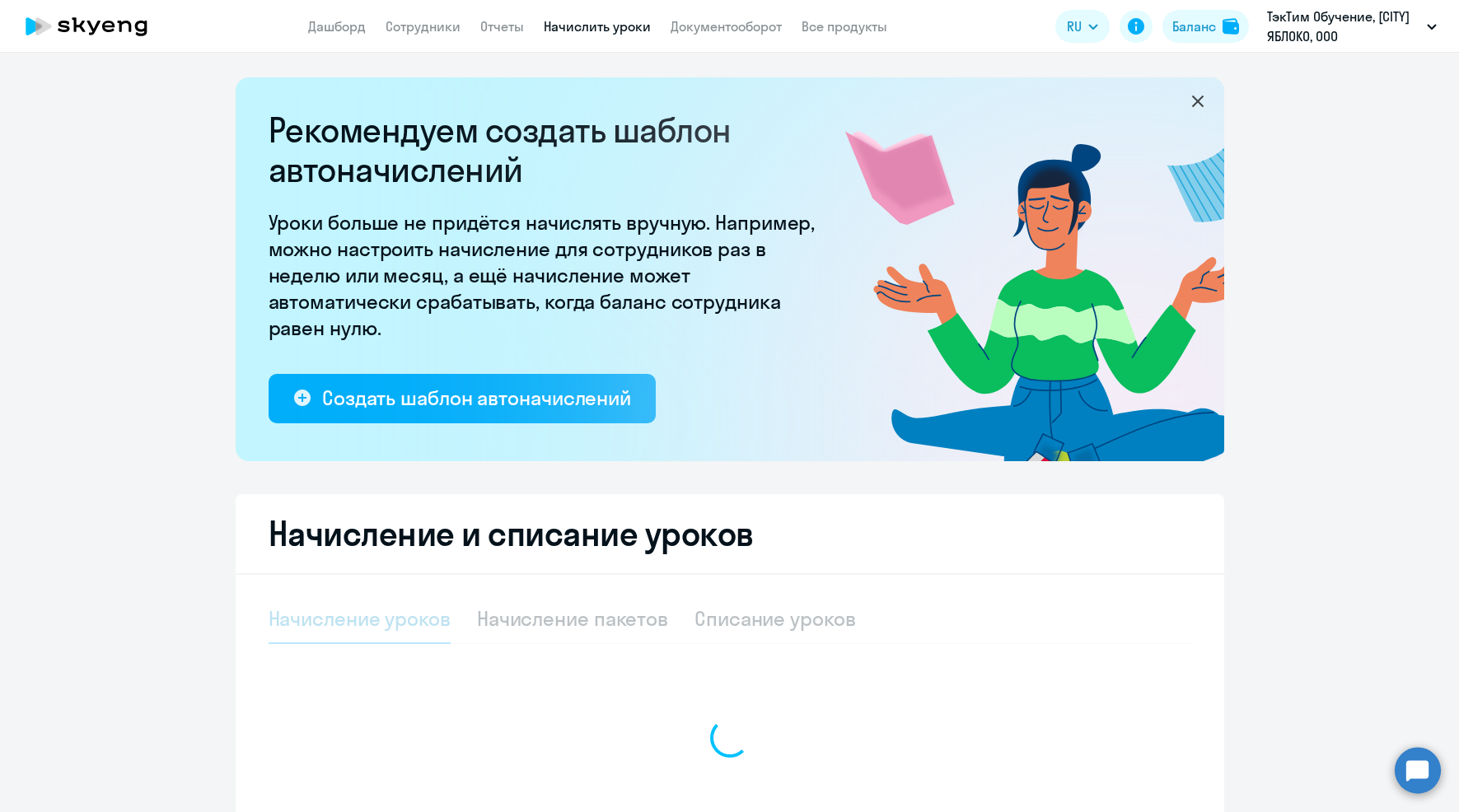 select on "10" 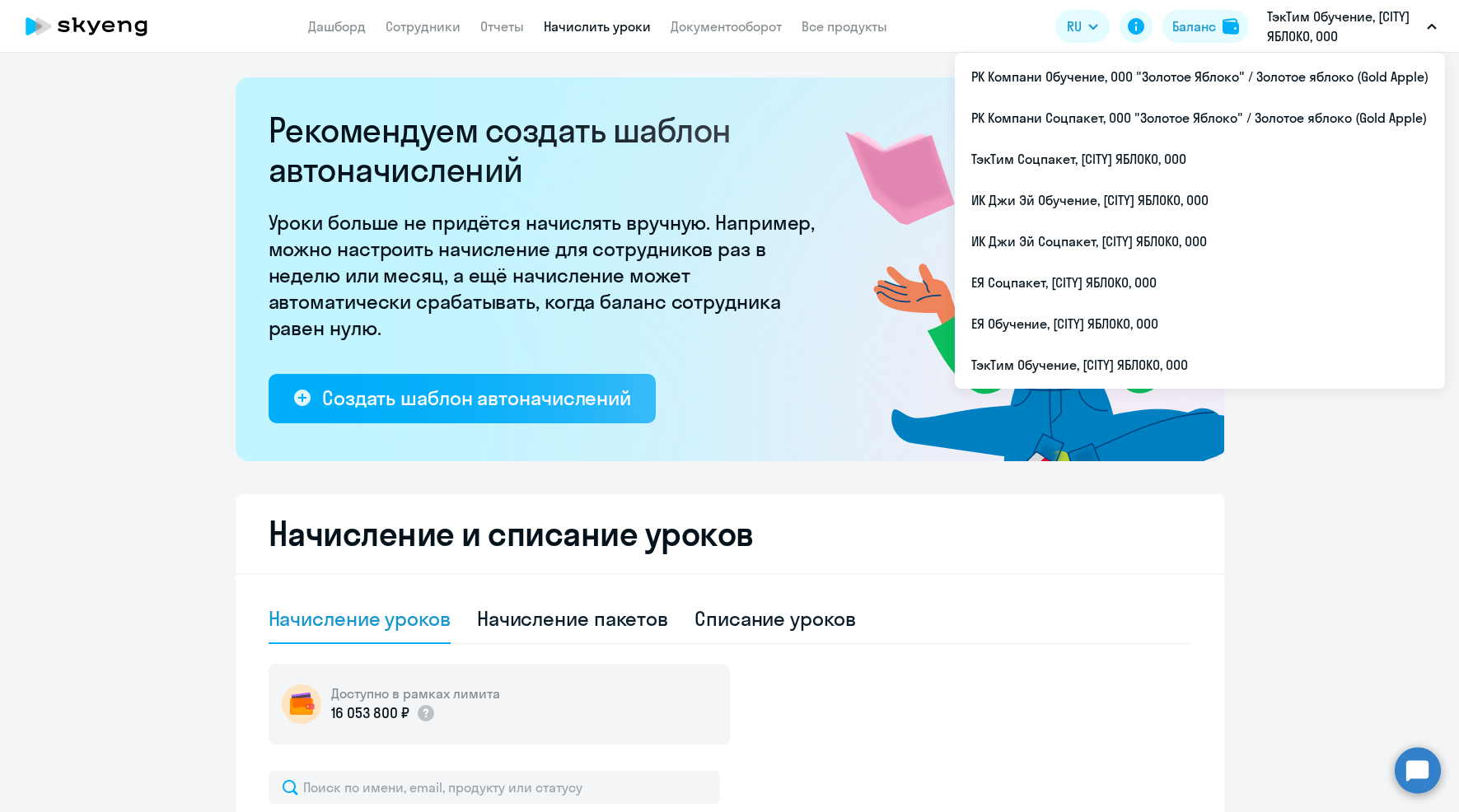 click on "ТэкТим Обучение, [CITY] ЯБЛОКО, ООО" at bounding box center [1344, 26] 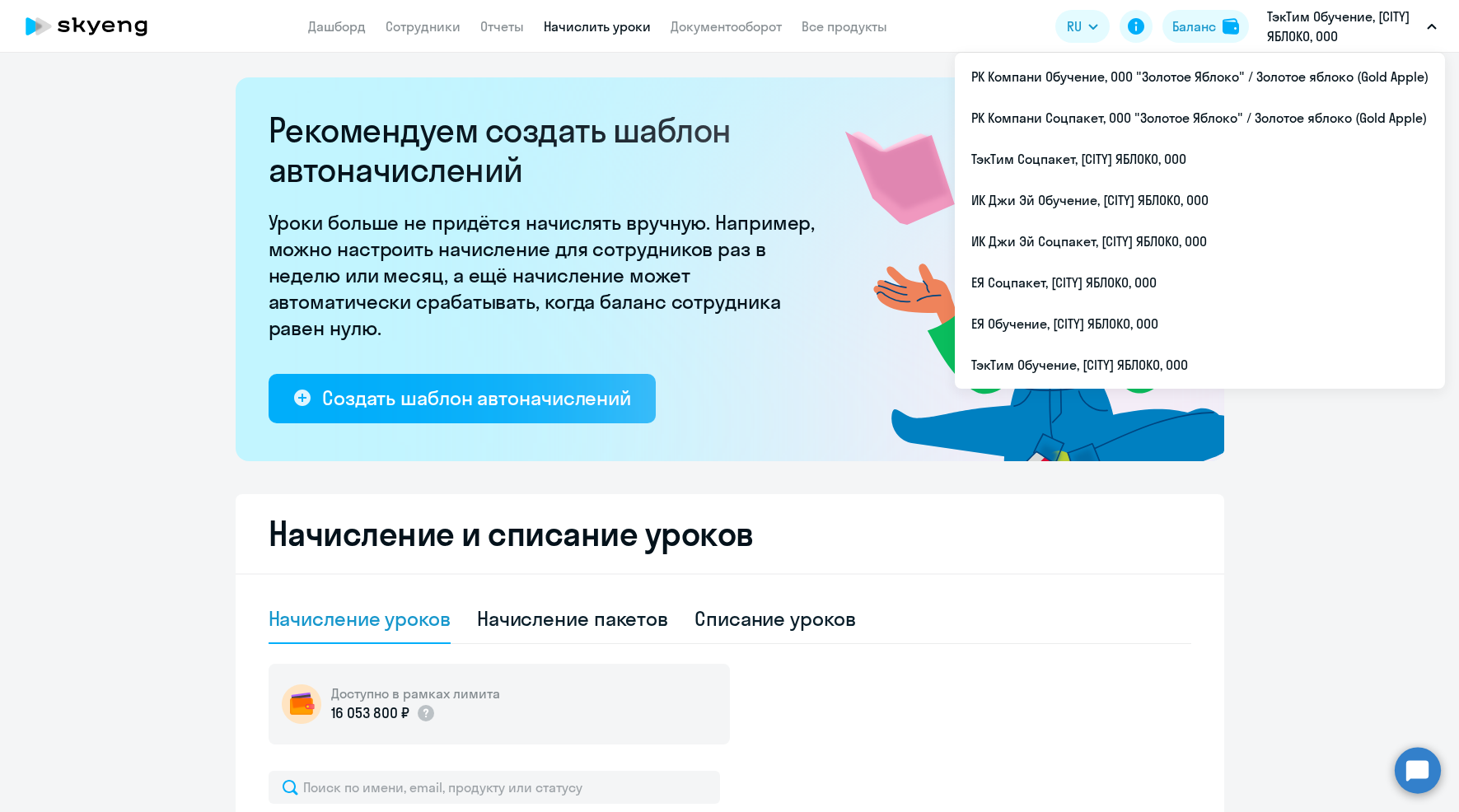 click on "ТэкТим Обучение, [CITY] ЯБЛОКО, ООО" at bounding box center [1344, 26] 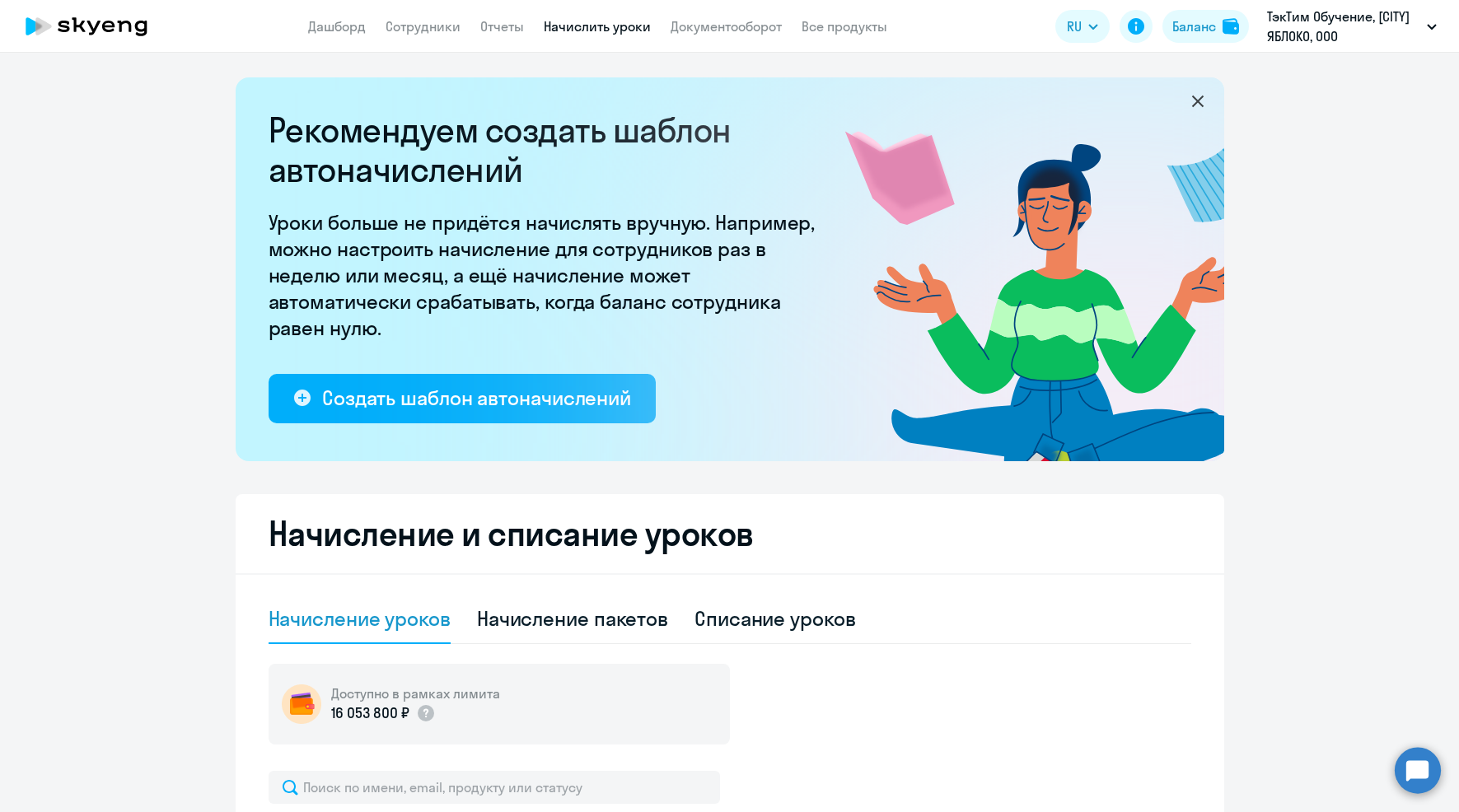 click on "ТэкТим Обучение, [CITY] ЯБЛОКО, ООО" at bounding box center (1344, 26) 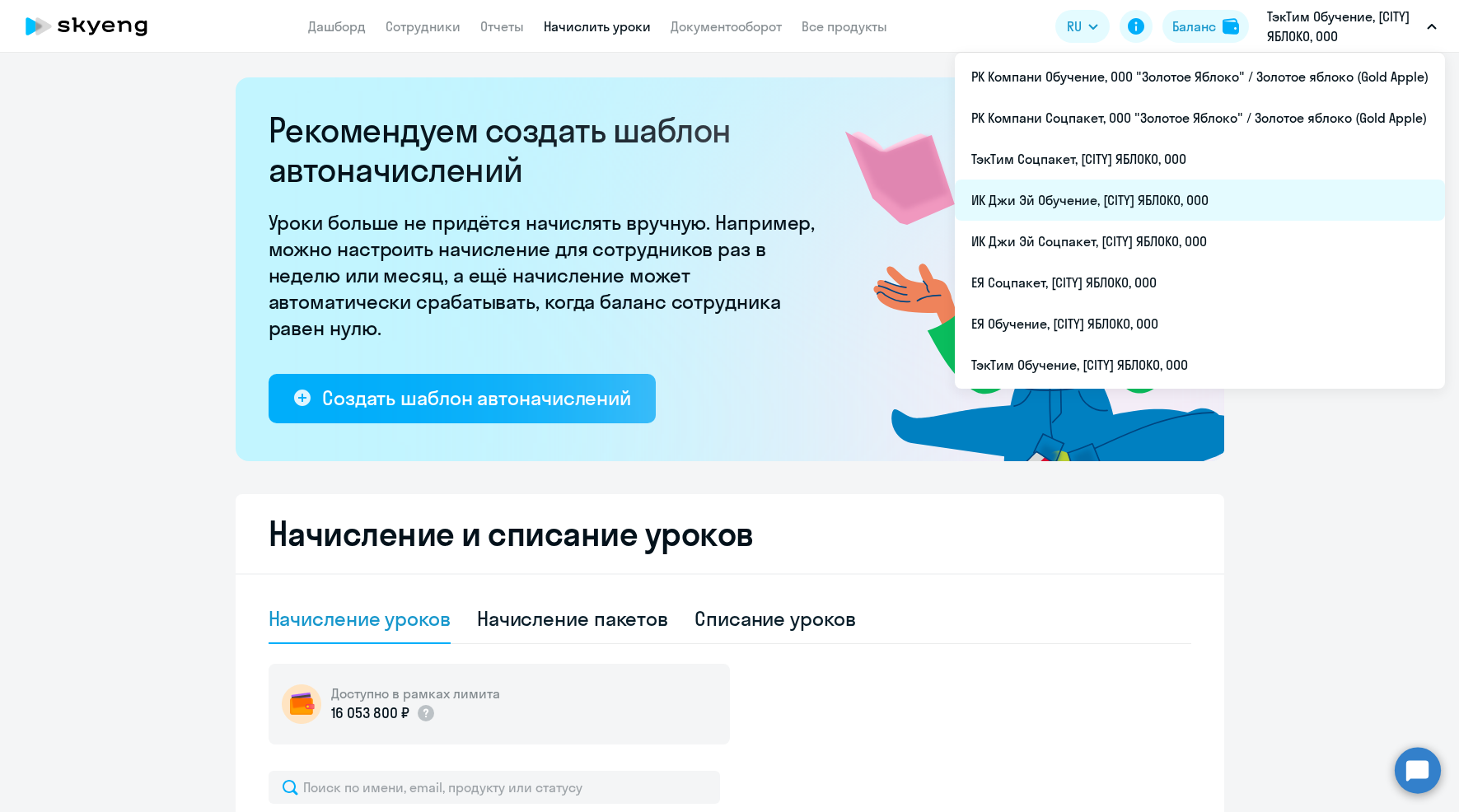 click on "ИК Джи Эй Обучение, [CITY] ЯБЛОКО, ООО" at bounding box center (1199, 200) 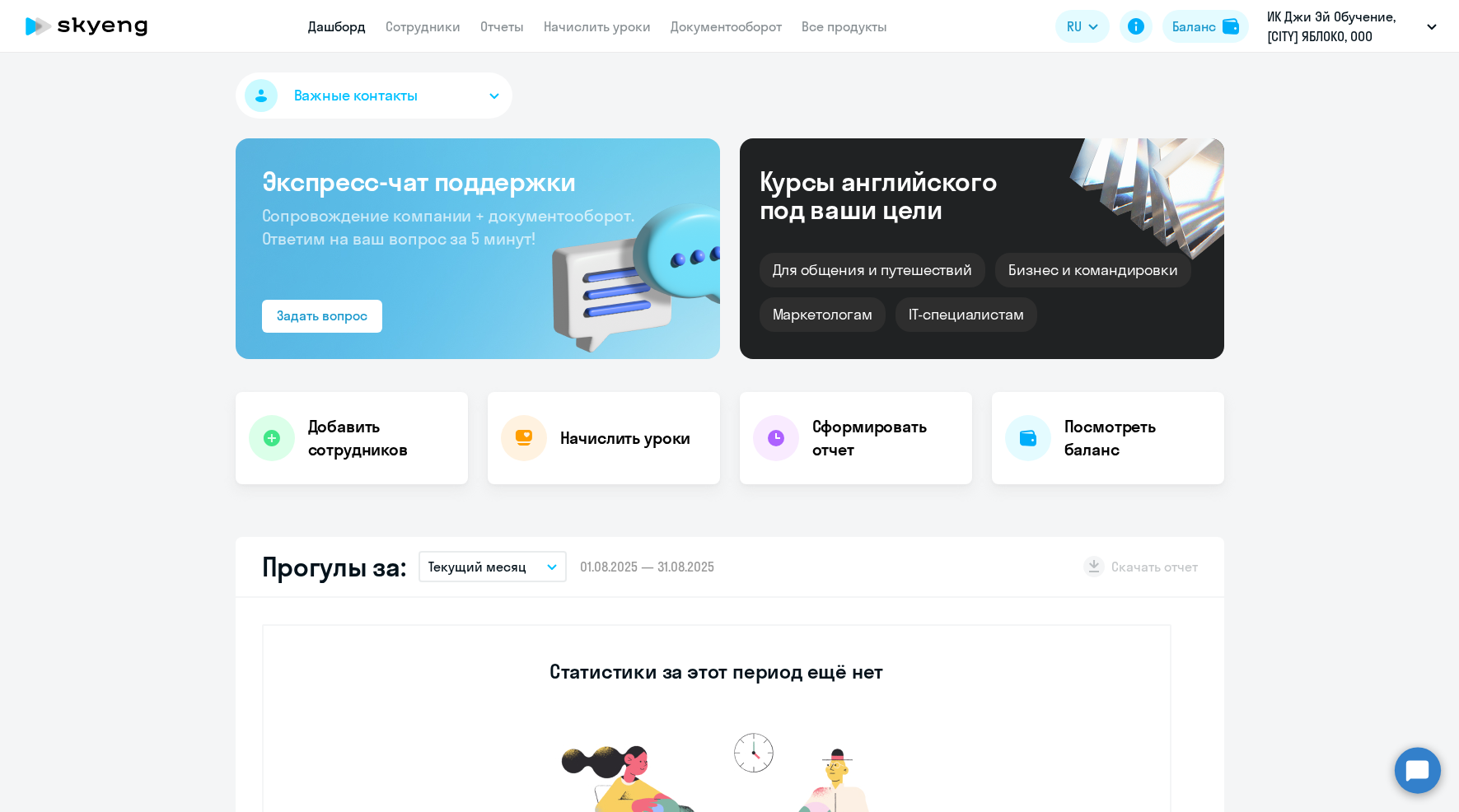 scroll, scrollTop: 82, scrollLeft: 0, axis: vertical 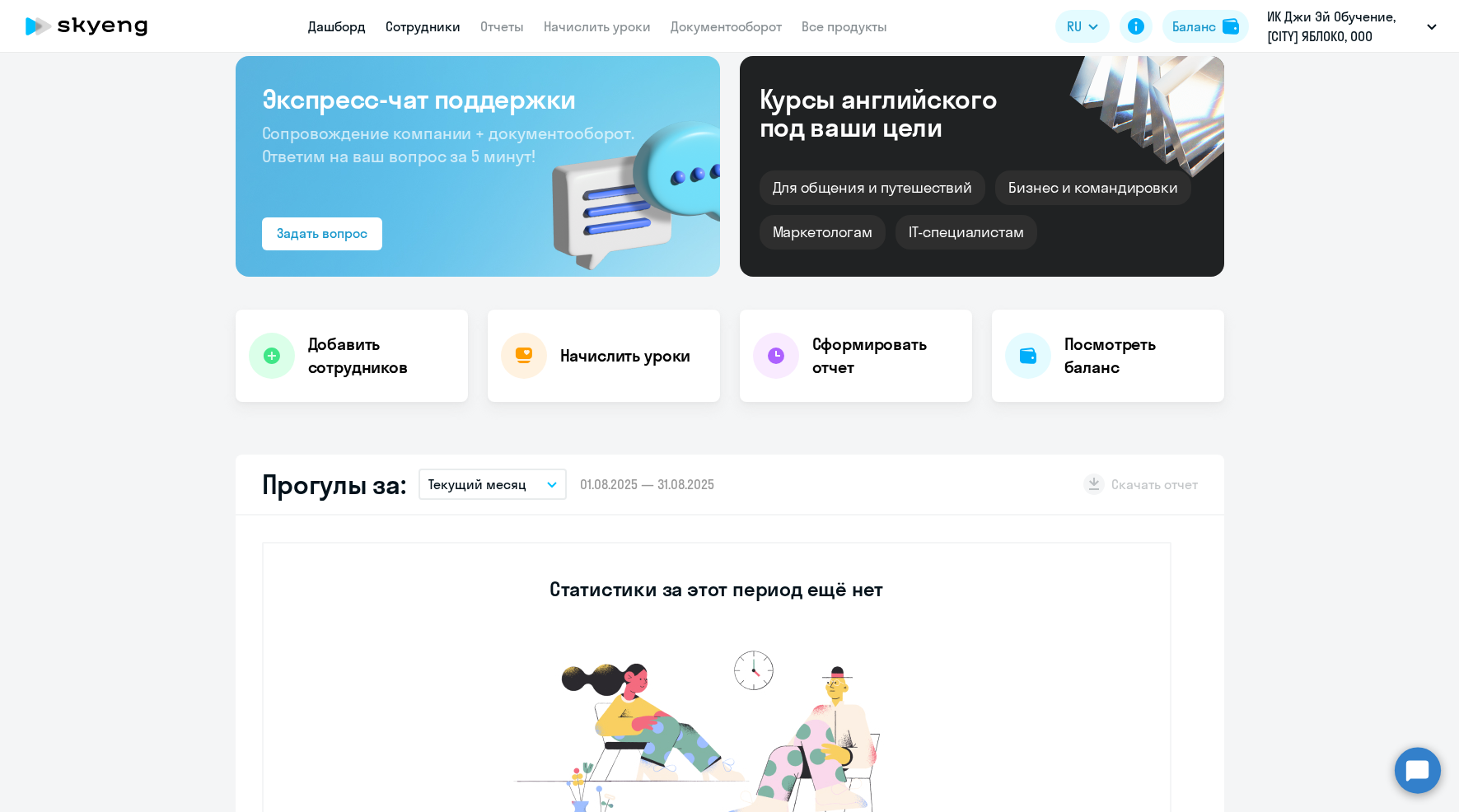 select on "30" 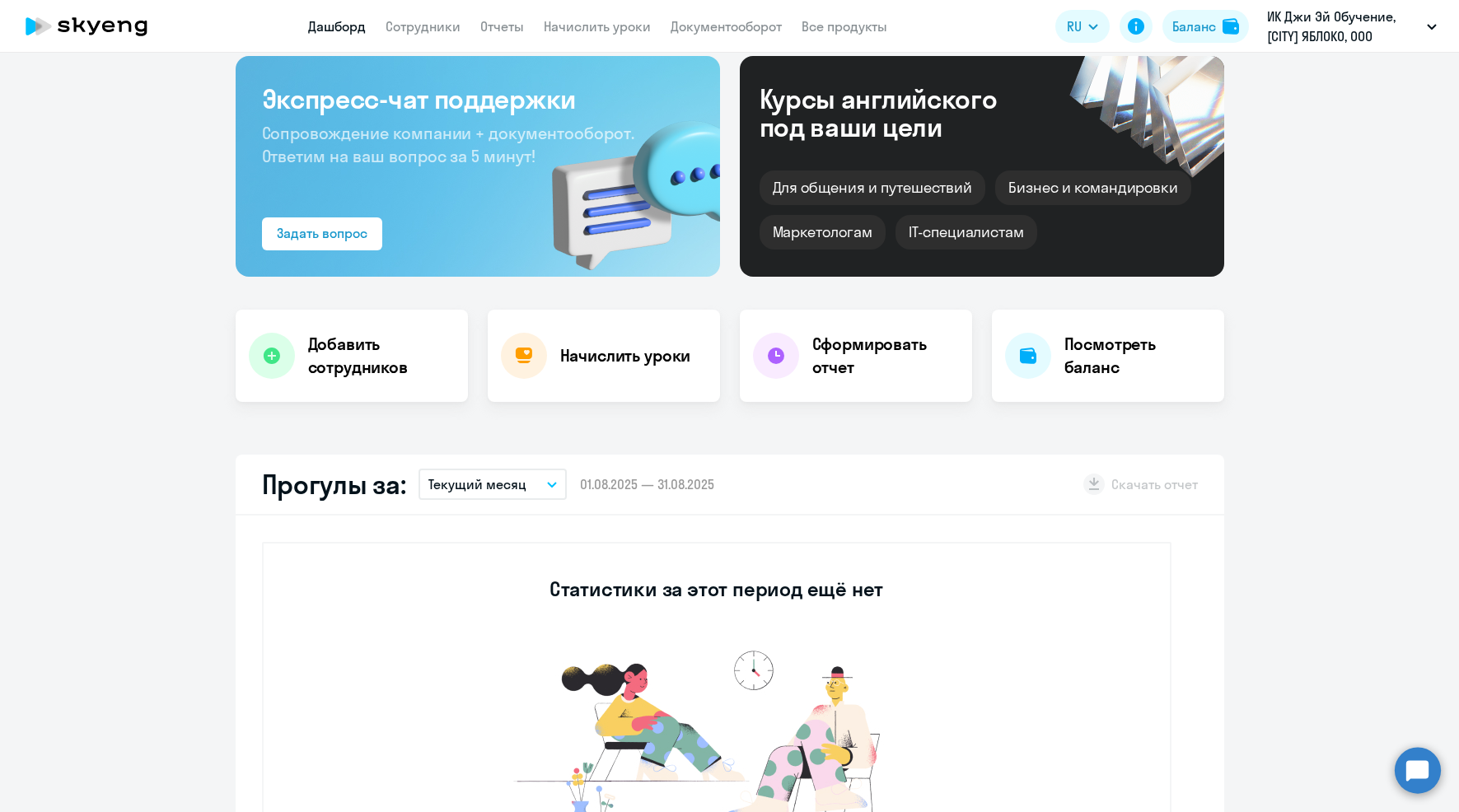 click on "Сотрудники" at bounding box center [423, 26] 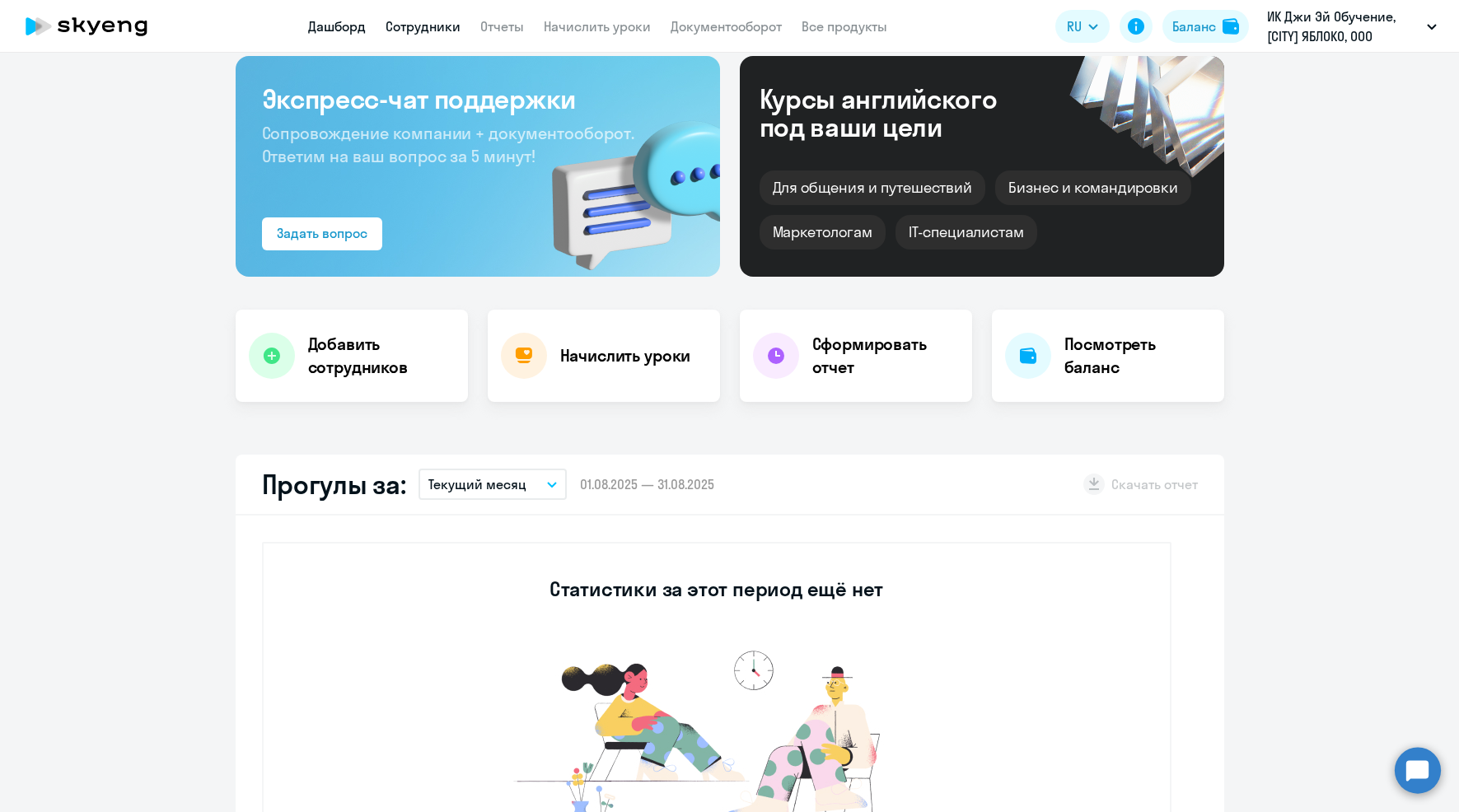 click on "Сотрудники" at bounding box center (423, 26) 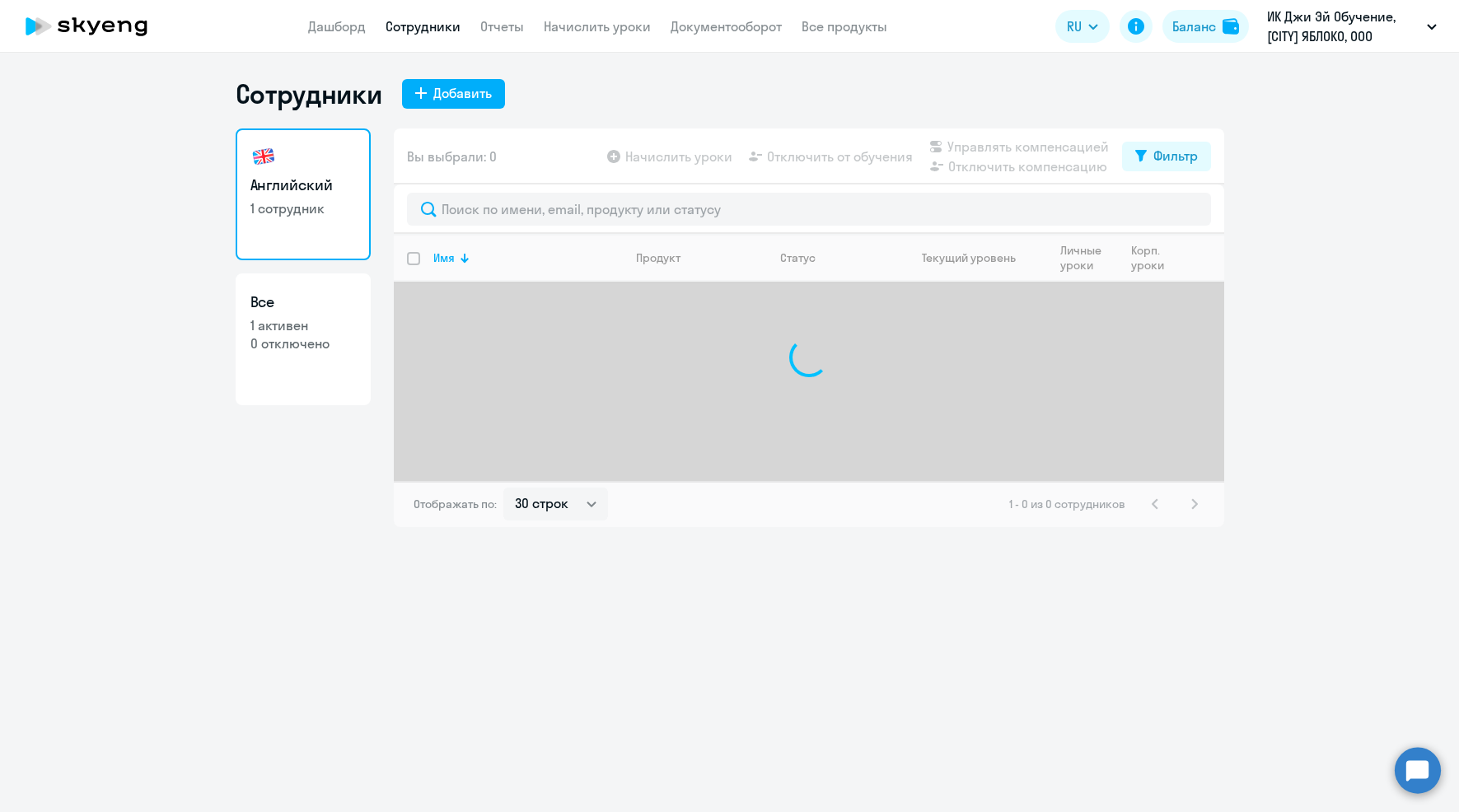 scroll, scrollTop: 0, scrollLeft: 0, axis: both 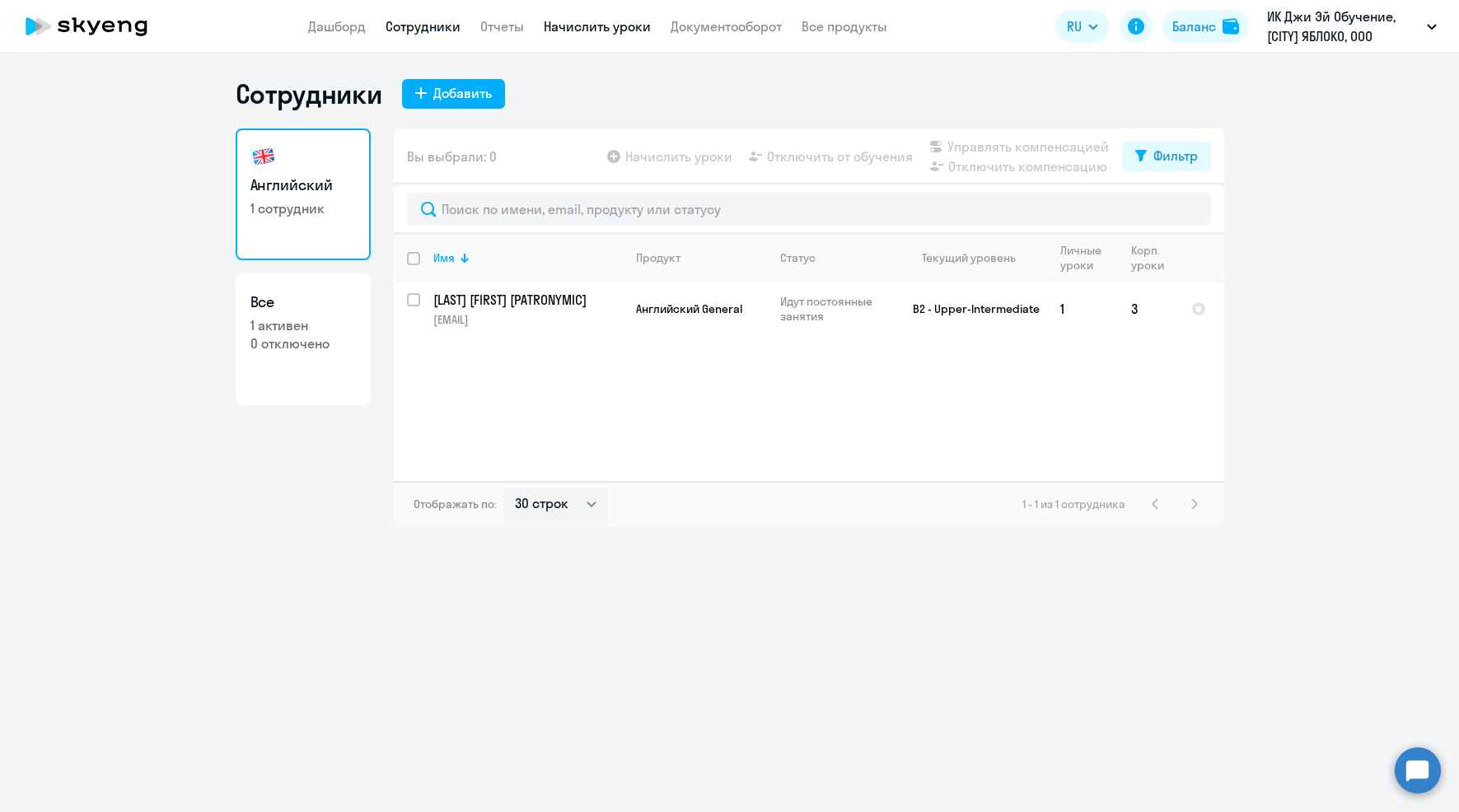click on "Начислить уроки" at bounding box center (597, 26) 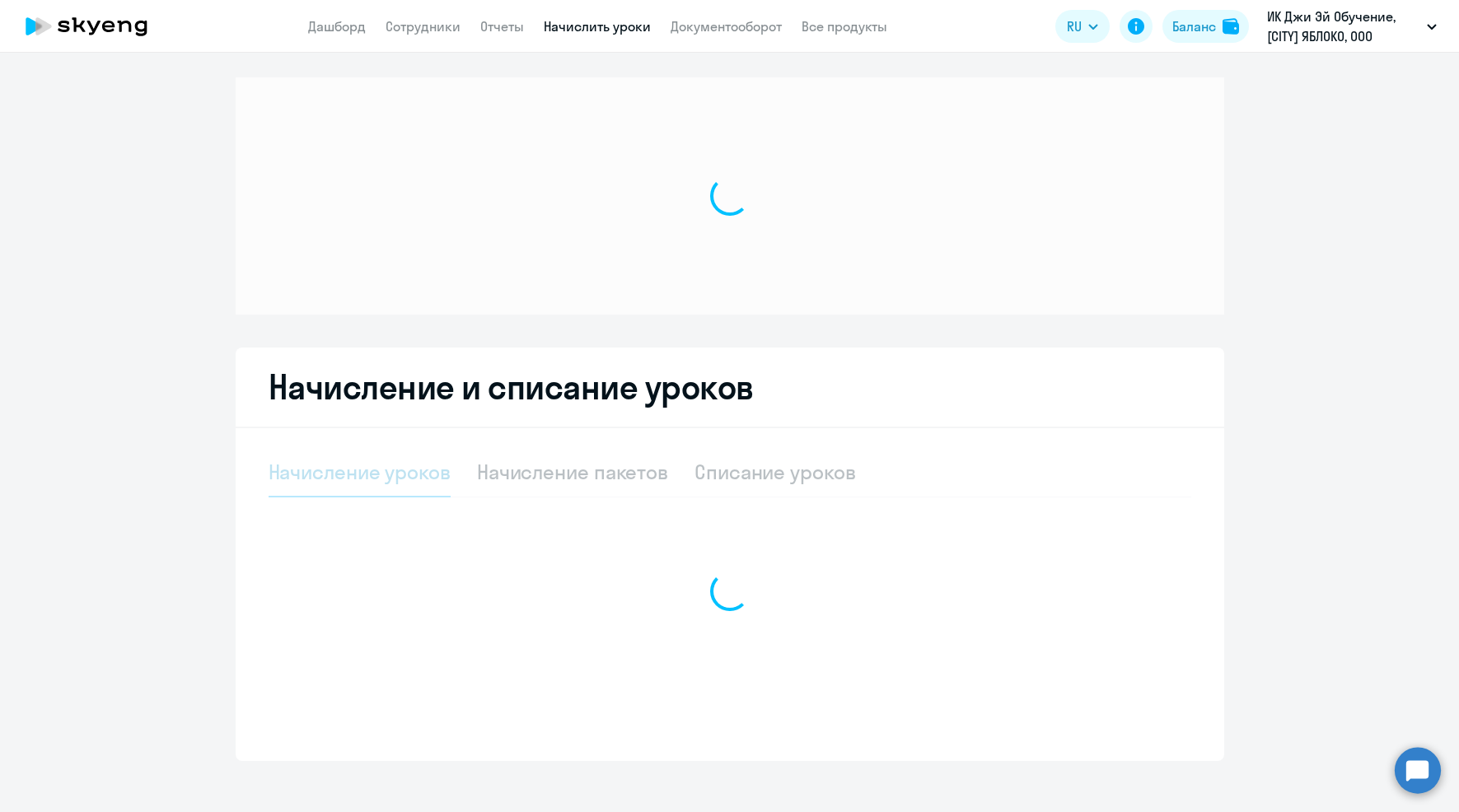 select on "10" 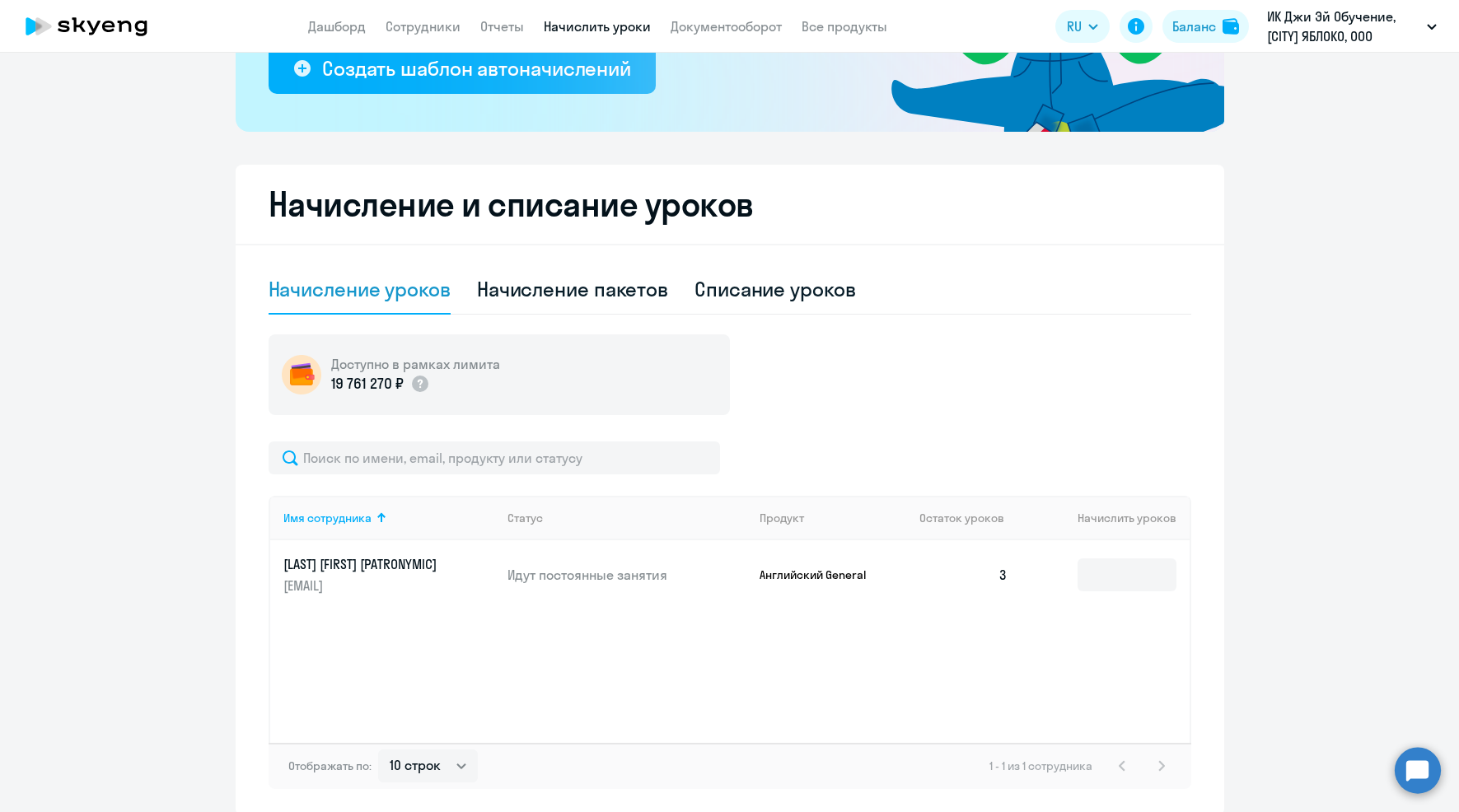 scroll, scrollTop: 399, scrollLeft: 0, axis: vertical 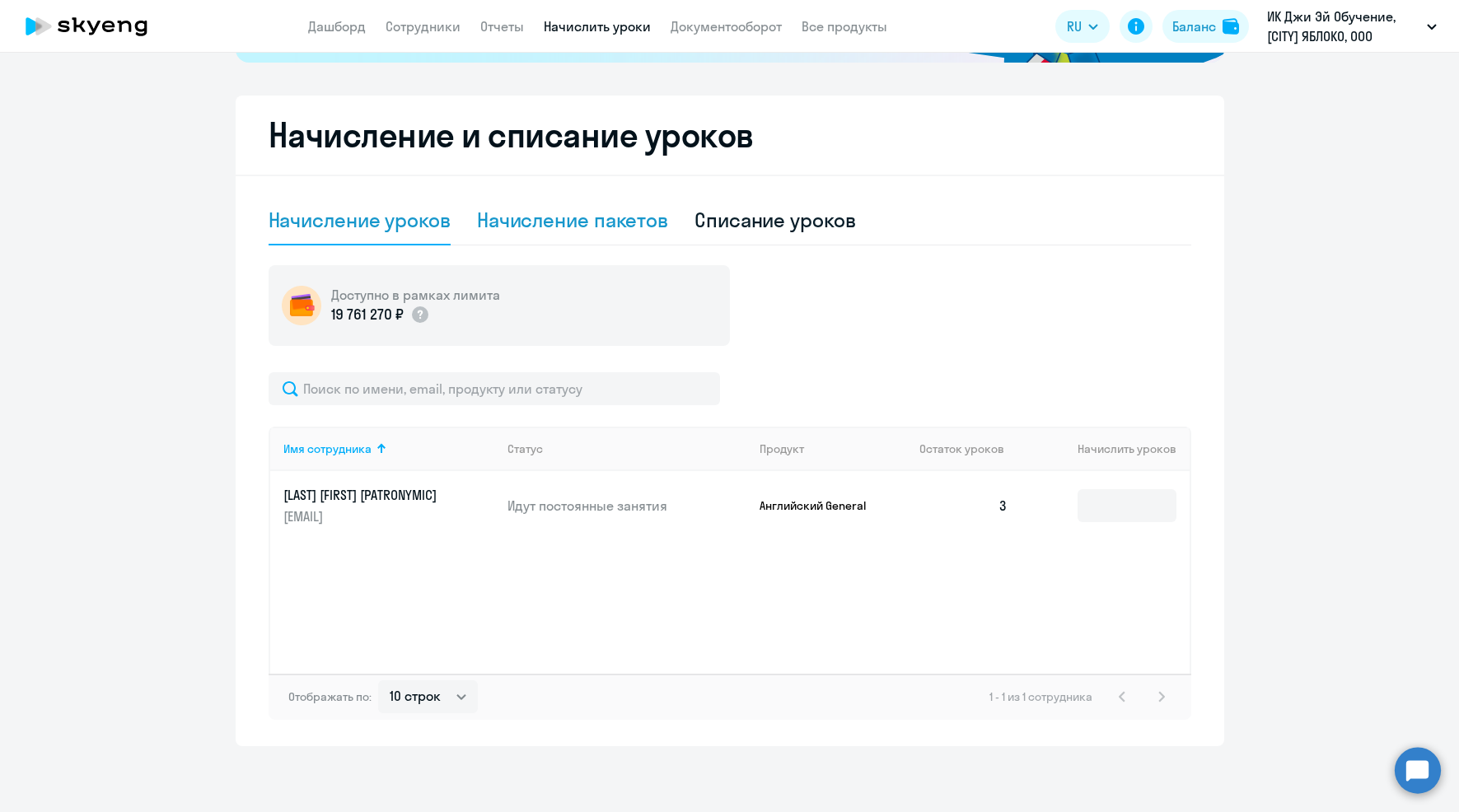 click on "Начисление пакетов" 